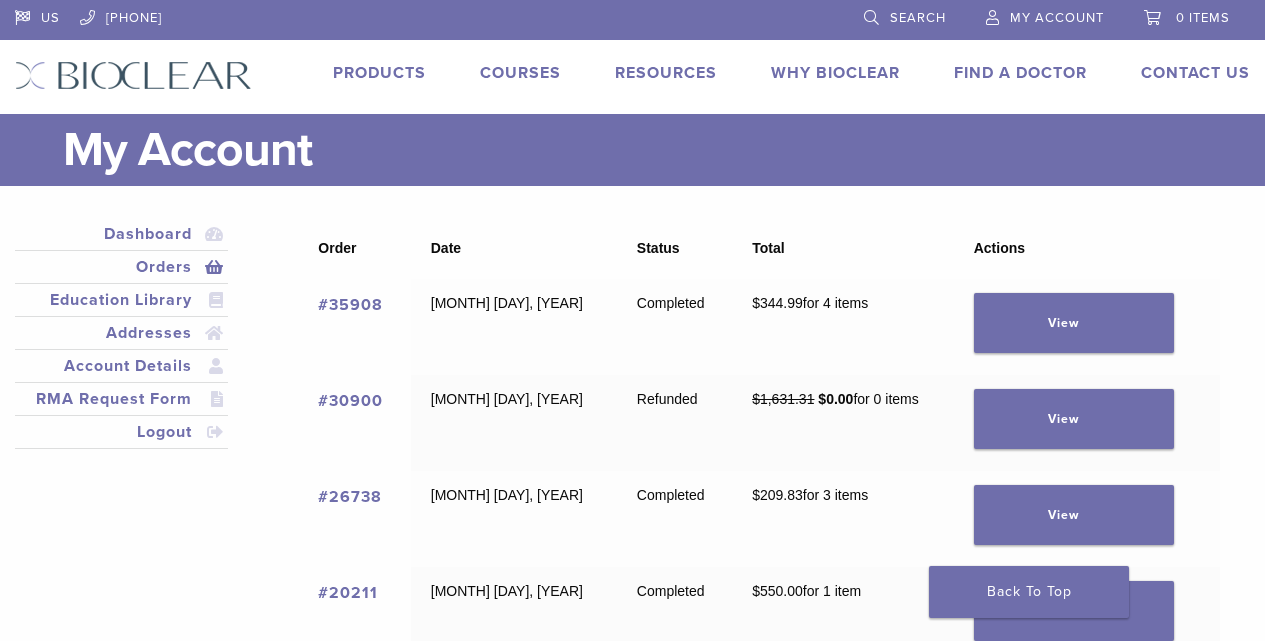 scroll, scrollTop: 100, scrollLeft: 0, axis: vertical 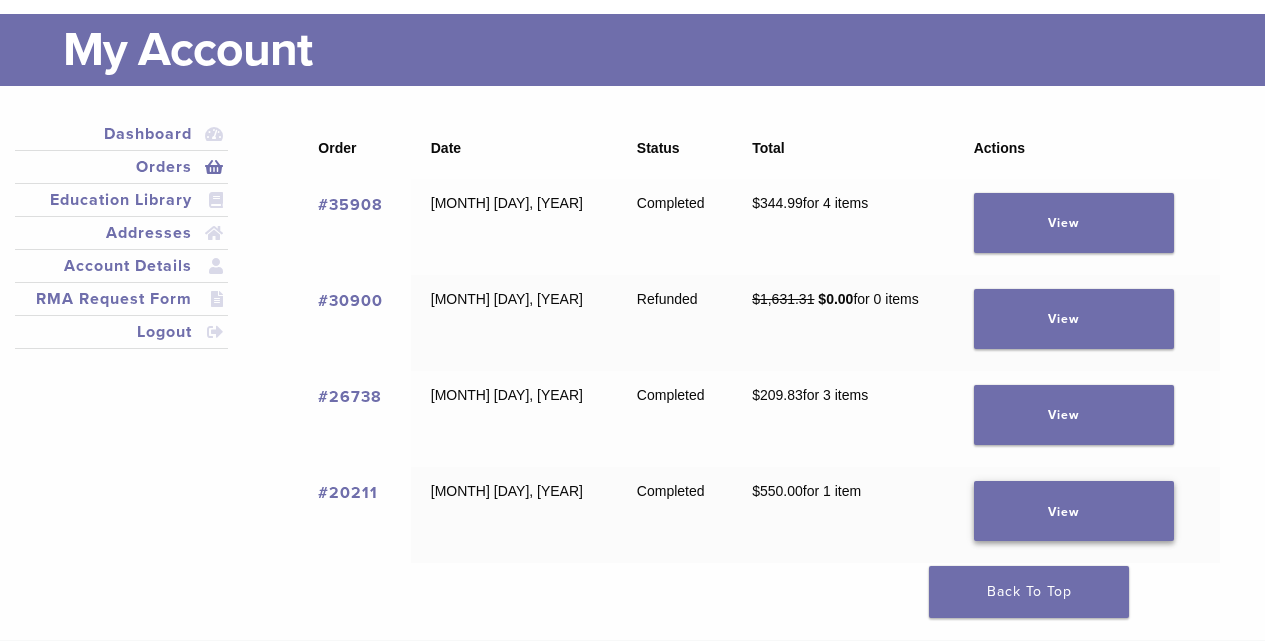 click on "View" at bounding box center [1074, 511] 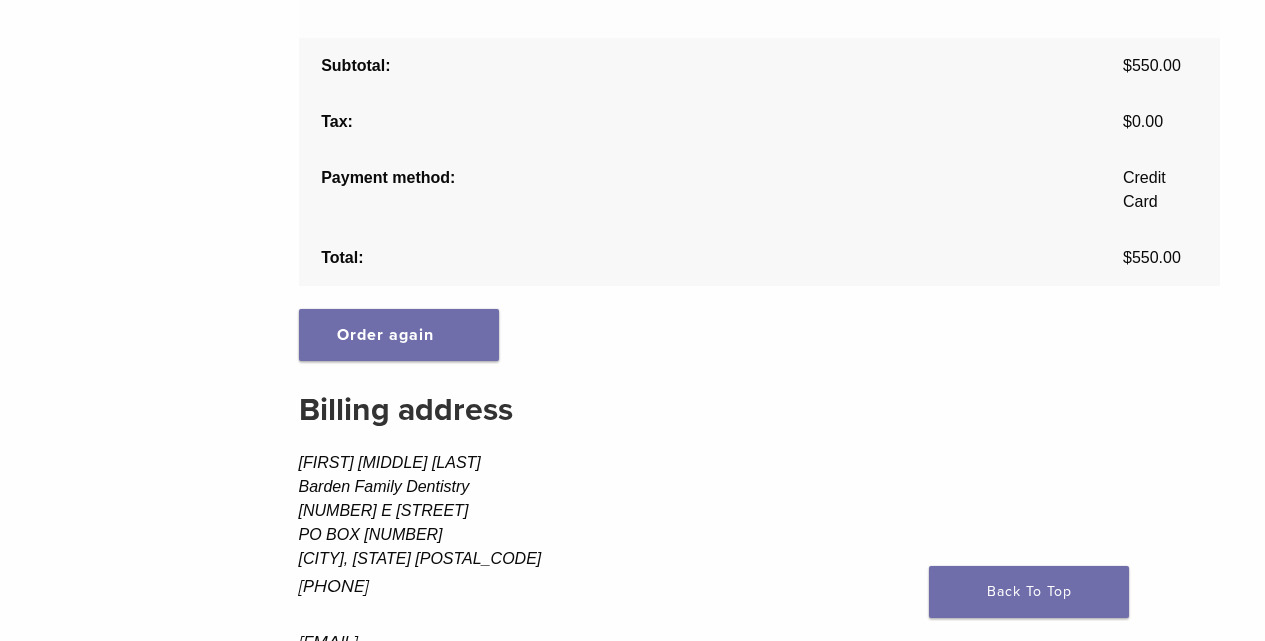 scroll, scrollTop: 0, scrollLeft: 0, axis: both 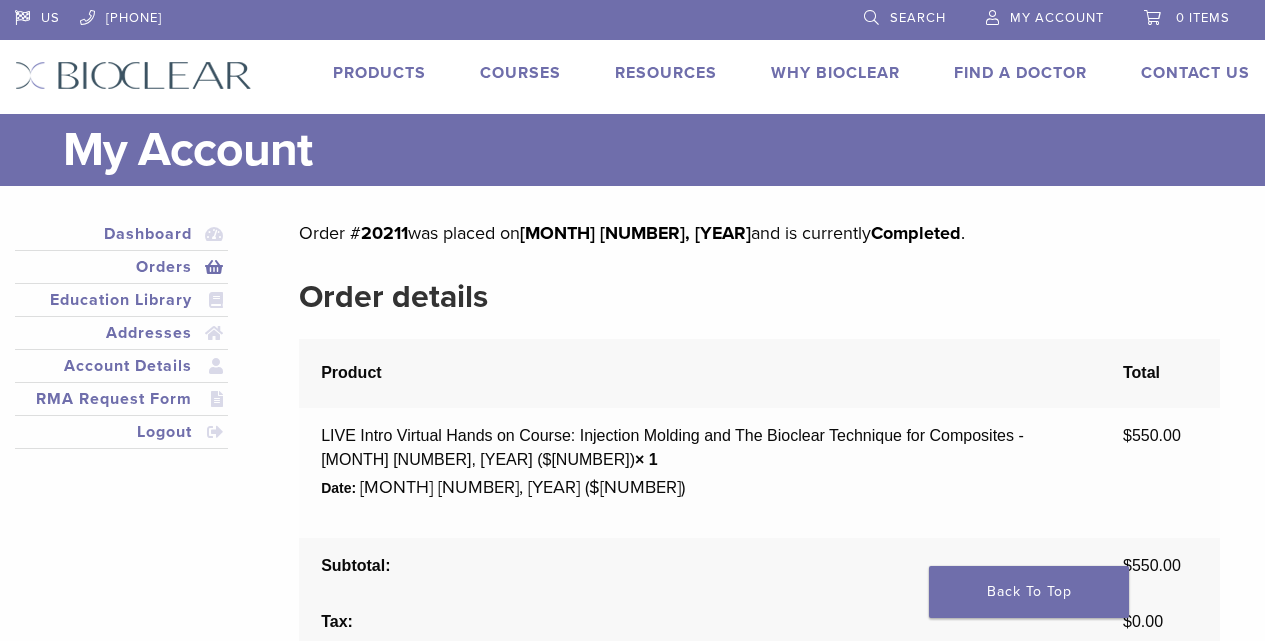 click on "Orders" at bounding box center (121, 267) 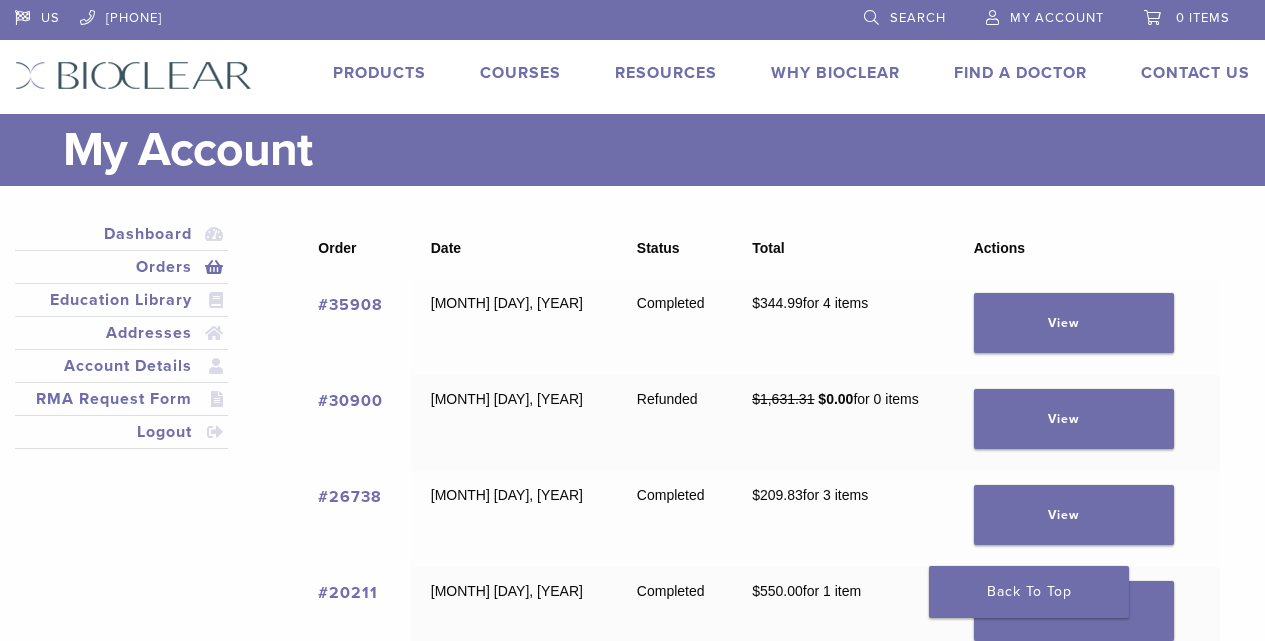 scroll, scrollTop: 300, scrollLeft: 0, axis: vertical 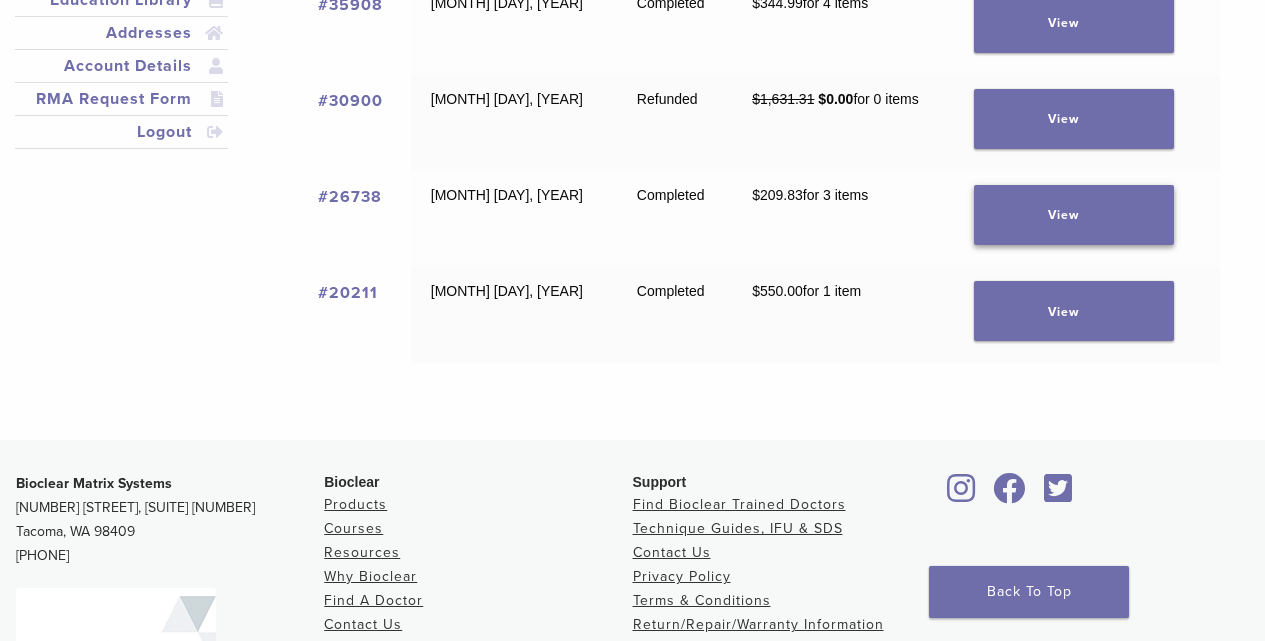 click on "View" at bounding box center [1074, 215] 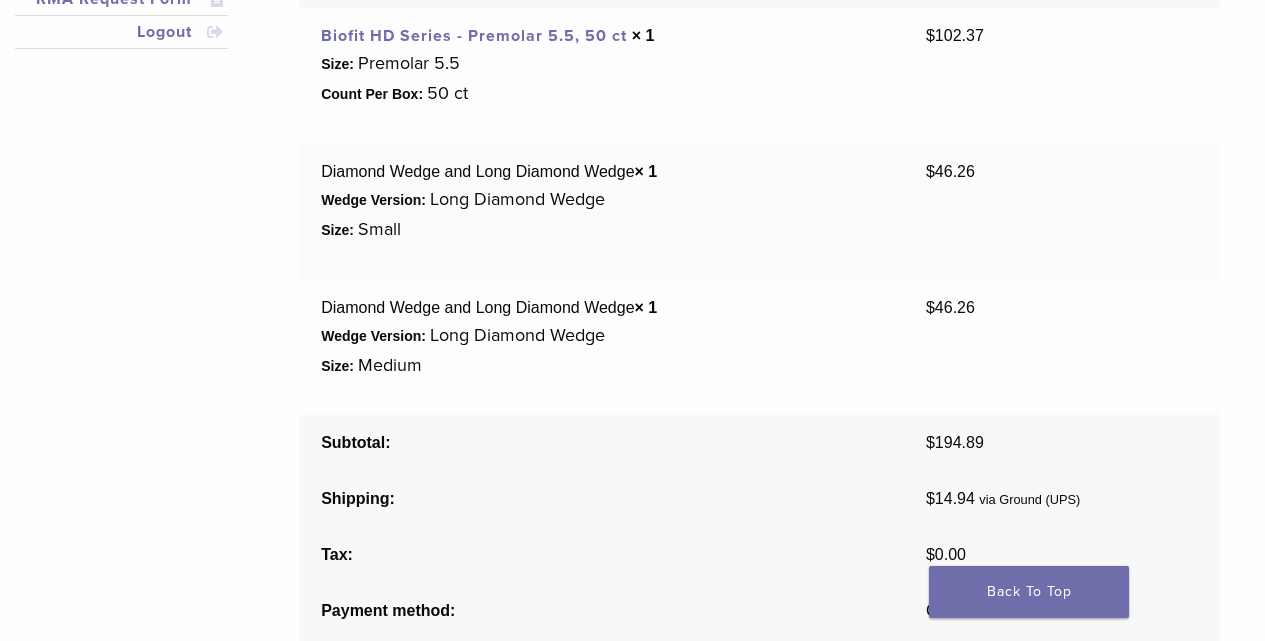 scroll, scrollTop: 0, scrollLeft: 0, axis: both 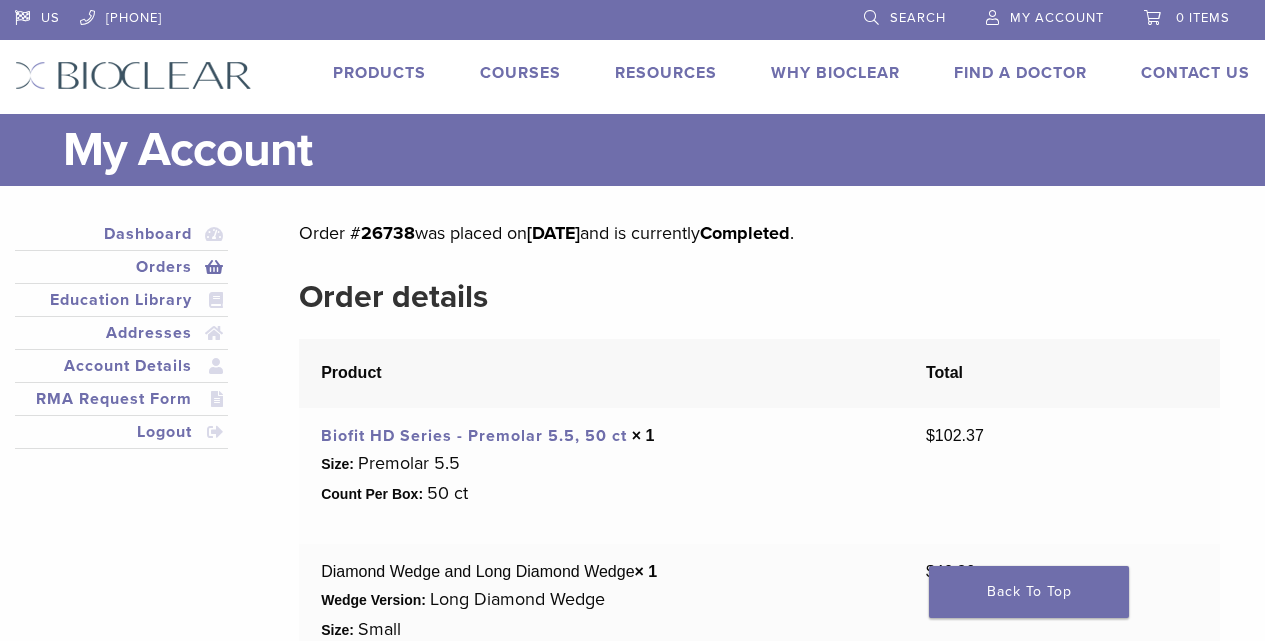 click on "Products" at bounding box center (379, 73) 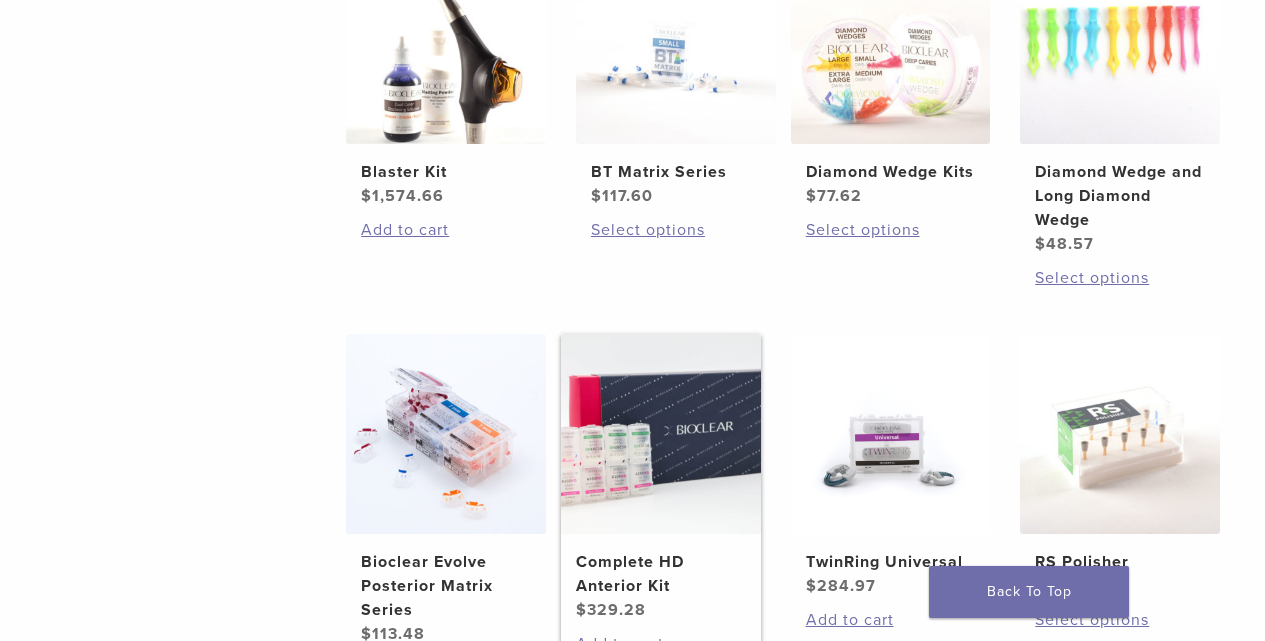 scroll, scrollTop: 1100, scrollLeft: 0, axis: vertical 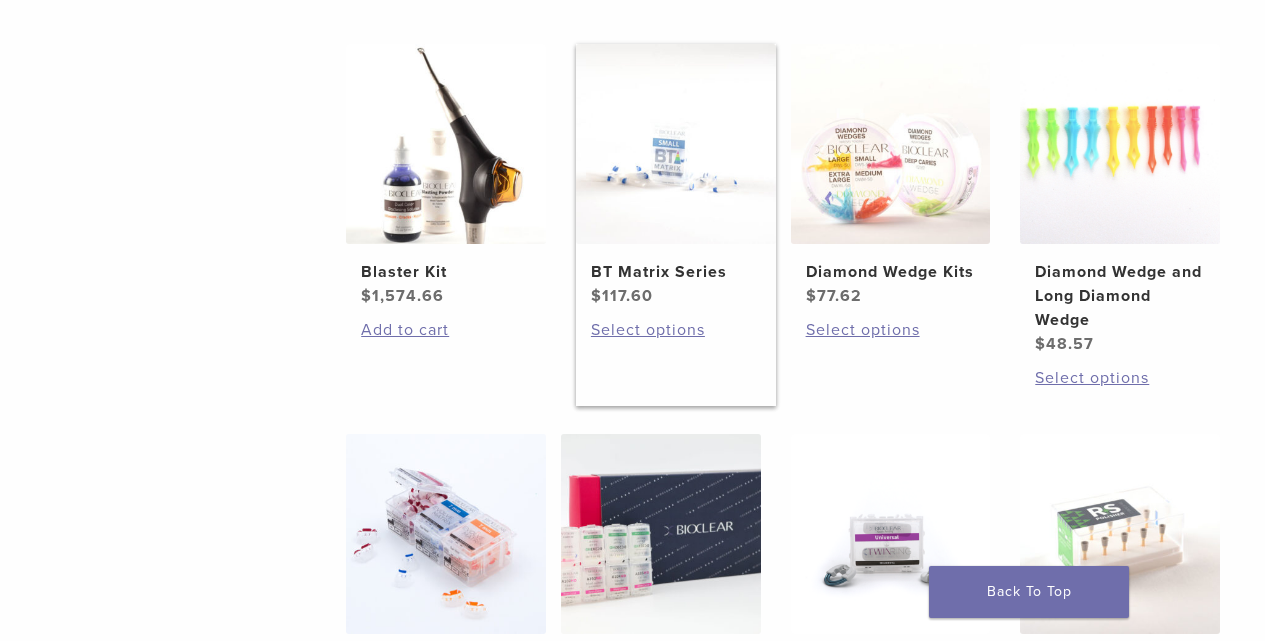 click on "BT Matrix  Series" at bounding box center [676, 272] 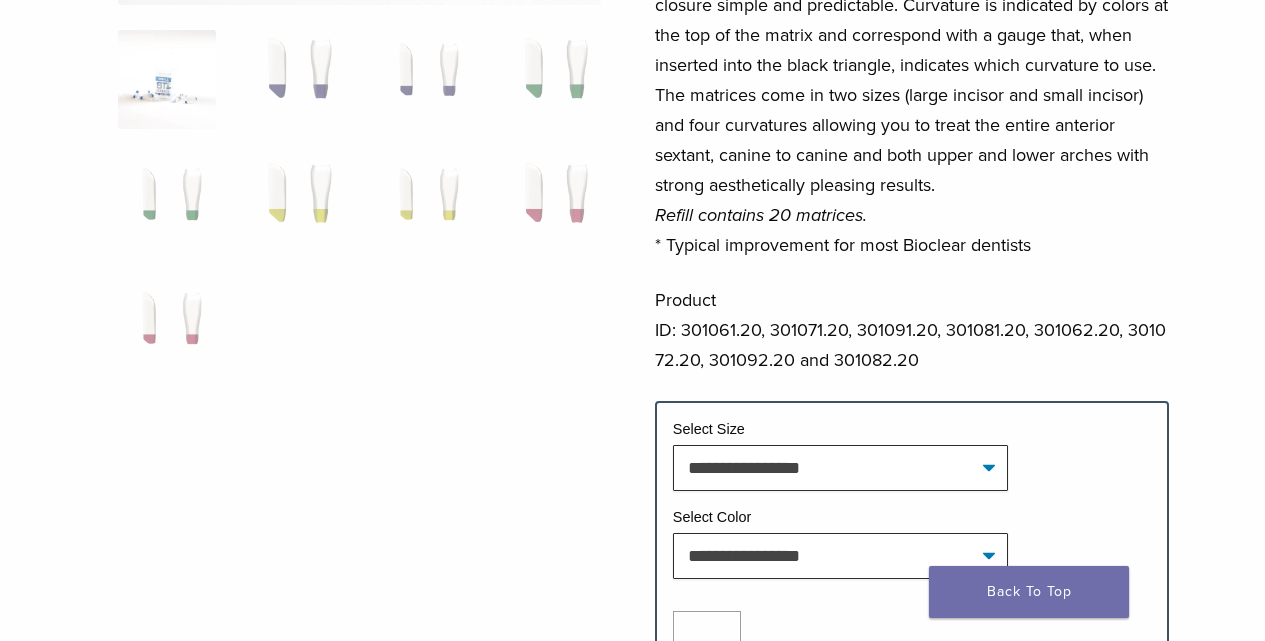 scroll, scrollTop: 800, scrollLeft: 0, axis: vertical 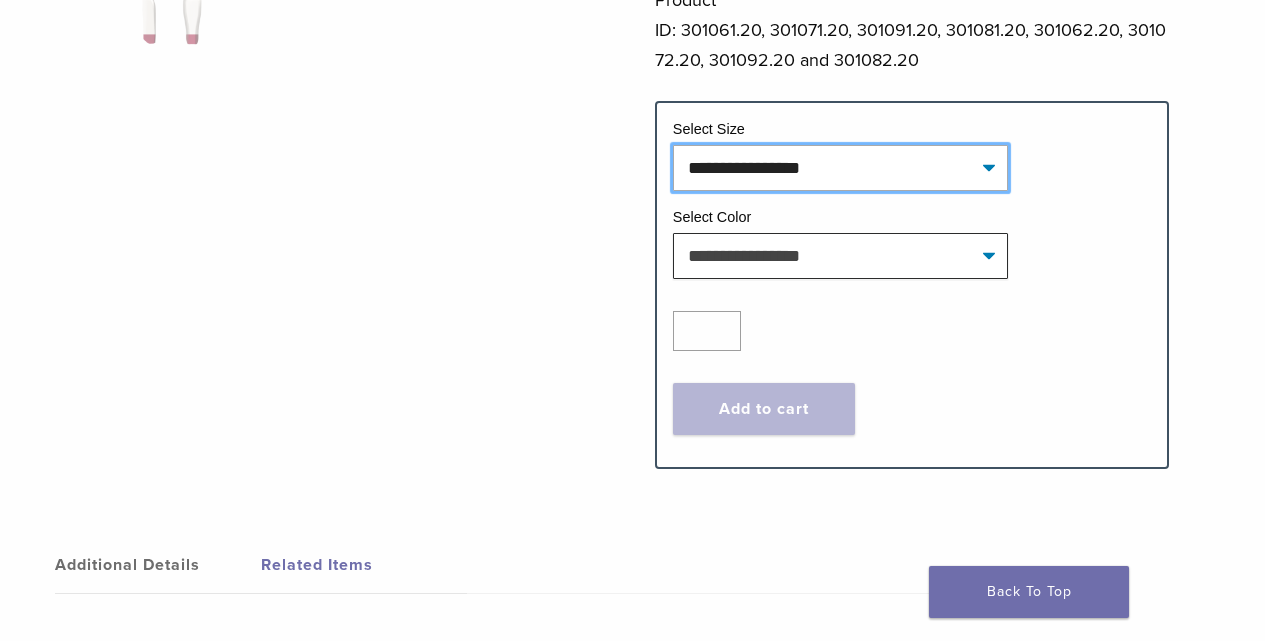 click on "**********" 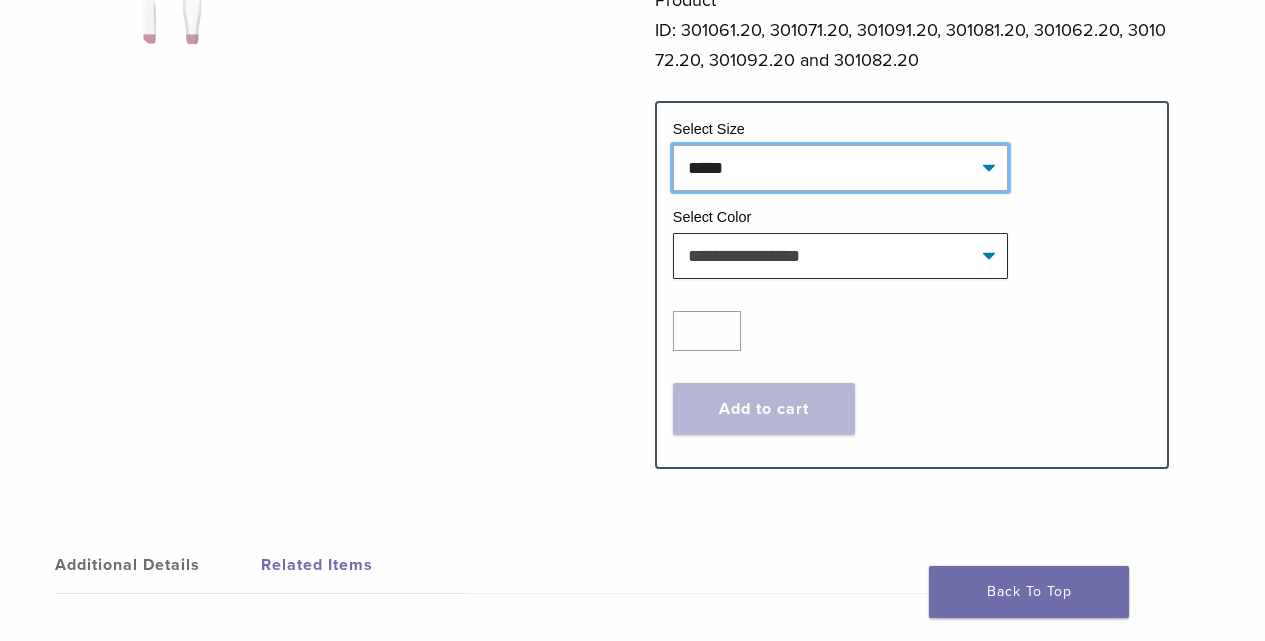click on "**********" 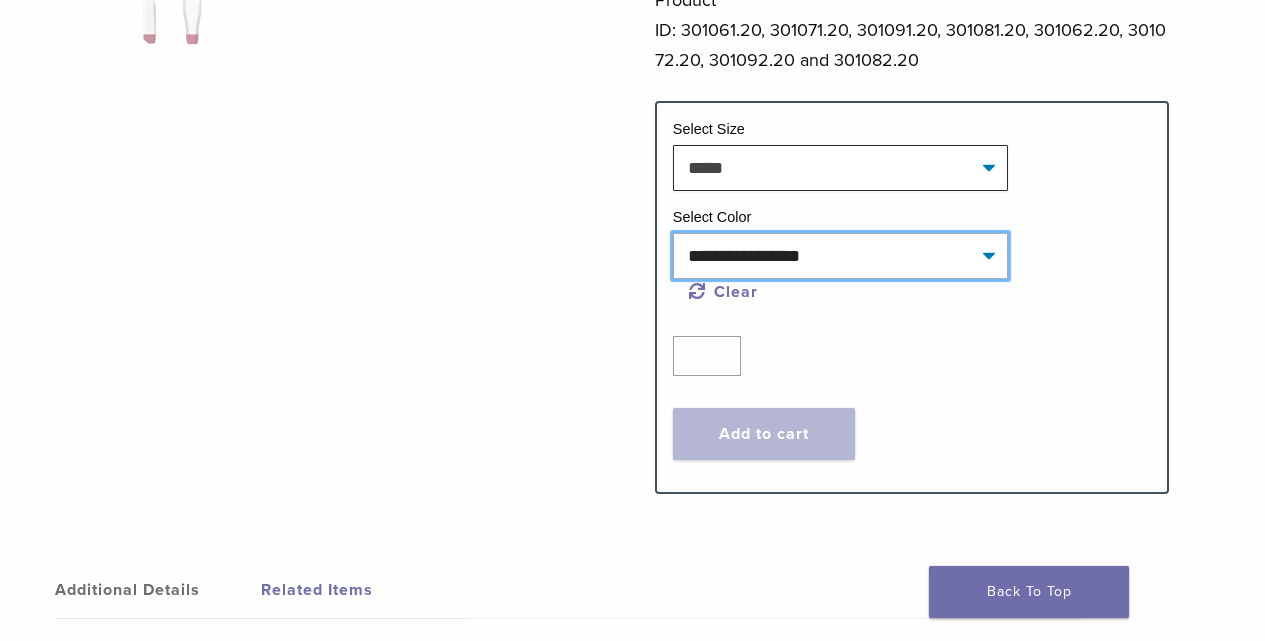 click on "**********" 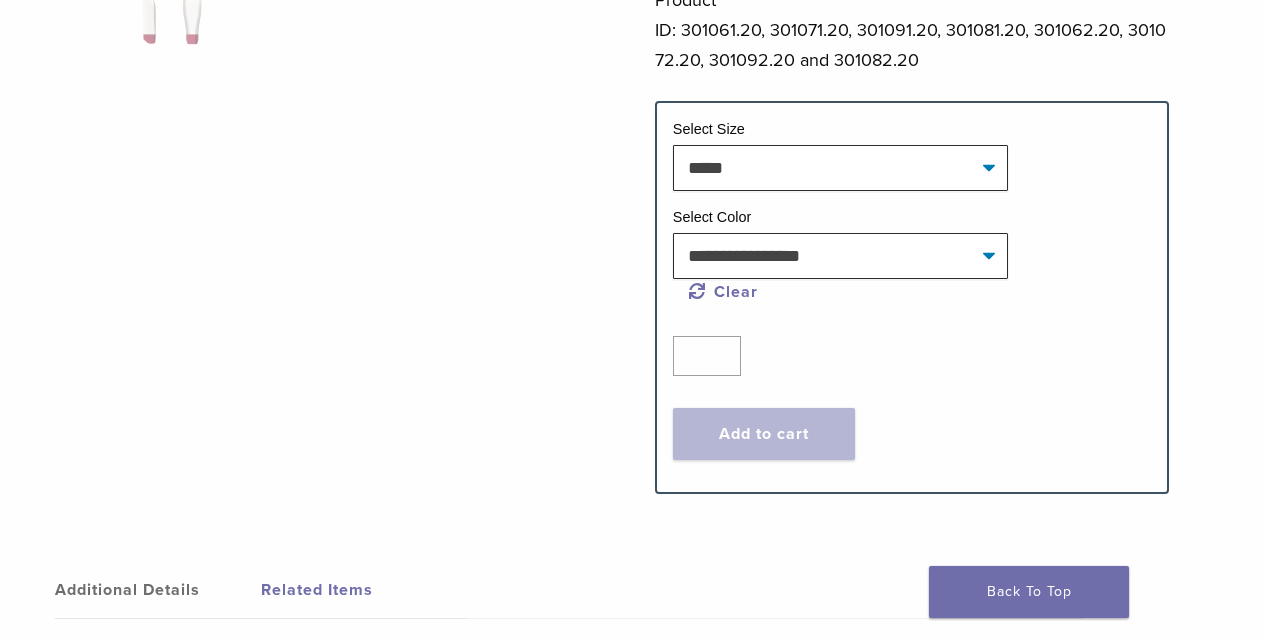 click on "**********" 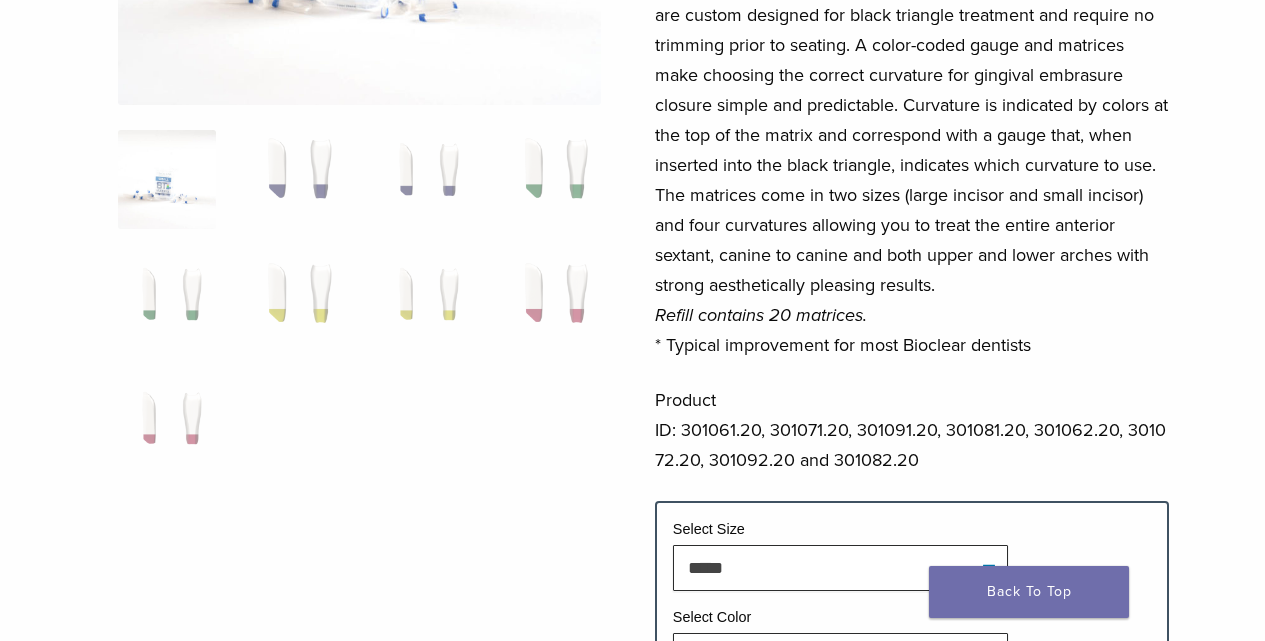 scroll, scrollTop: 0, scrollLeft: 0, axis: both 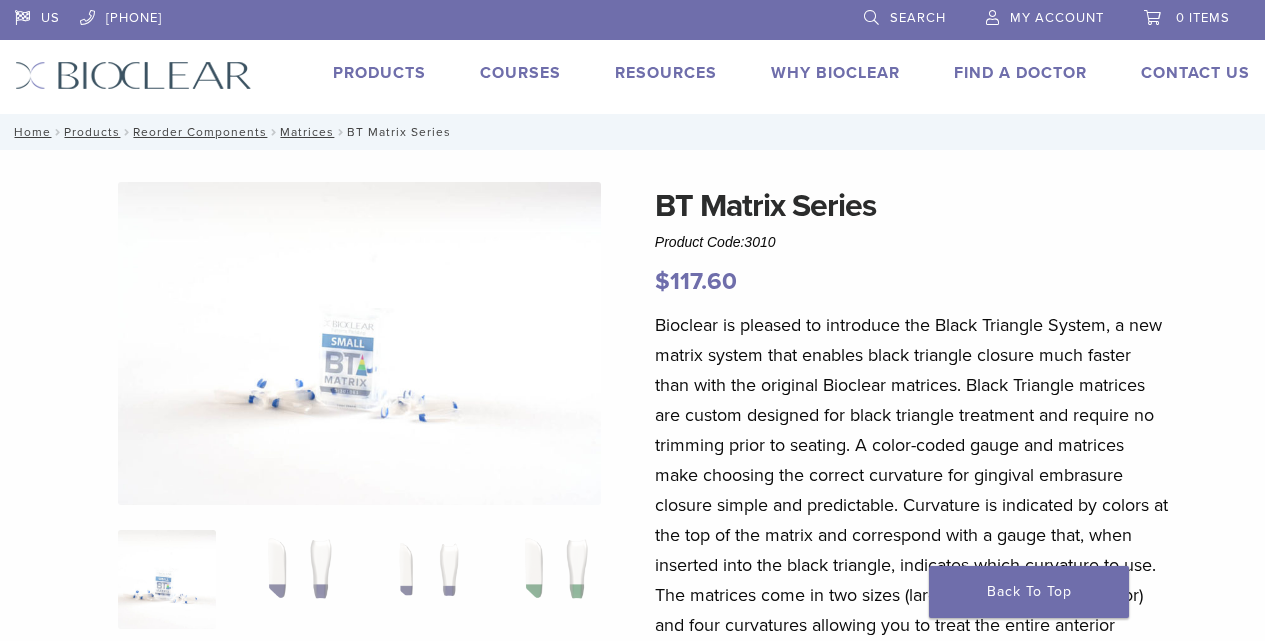 click on "Products" at bounding box center [379, 73] 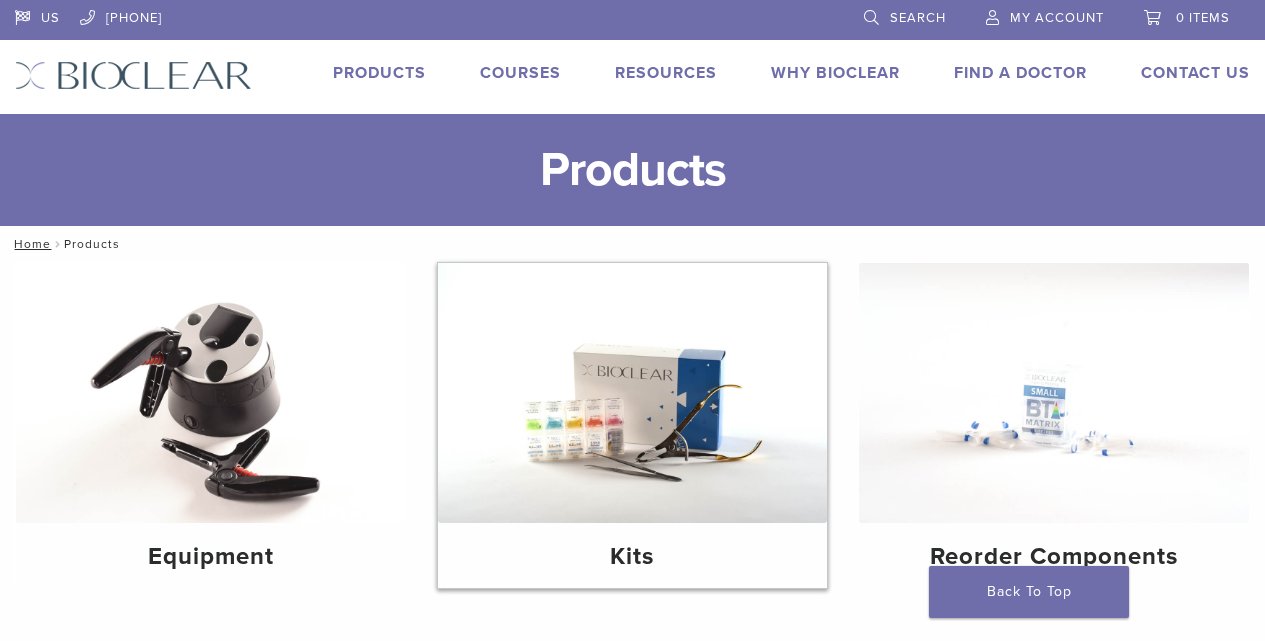scroll, scrollTop: 100, scrollLeft: 0, axis: vertical 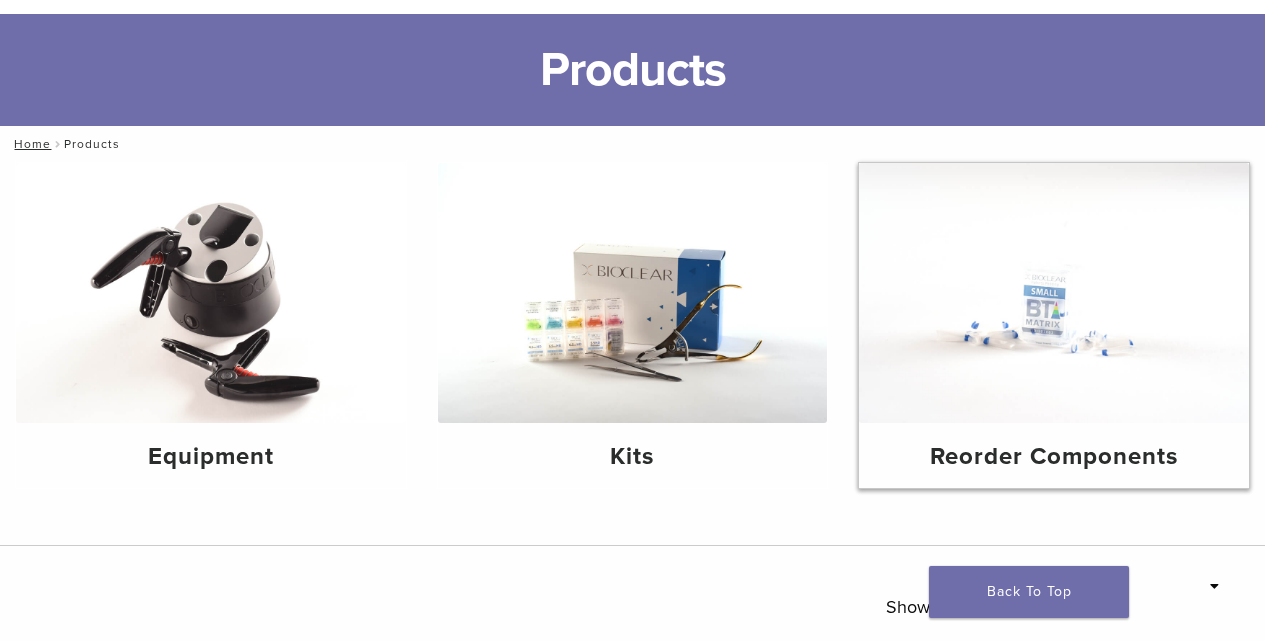 click on "Reorder Components" at bounding box center [1054, 455] 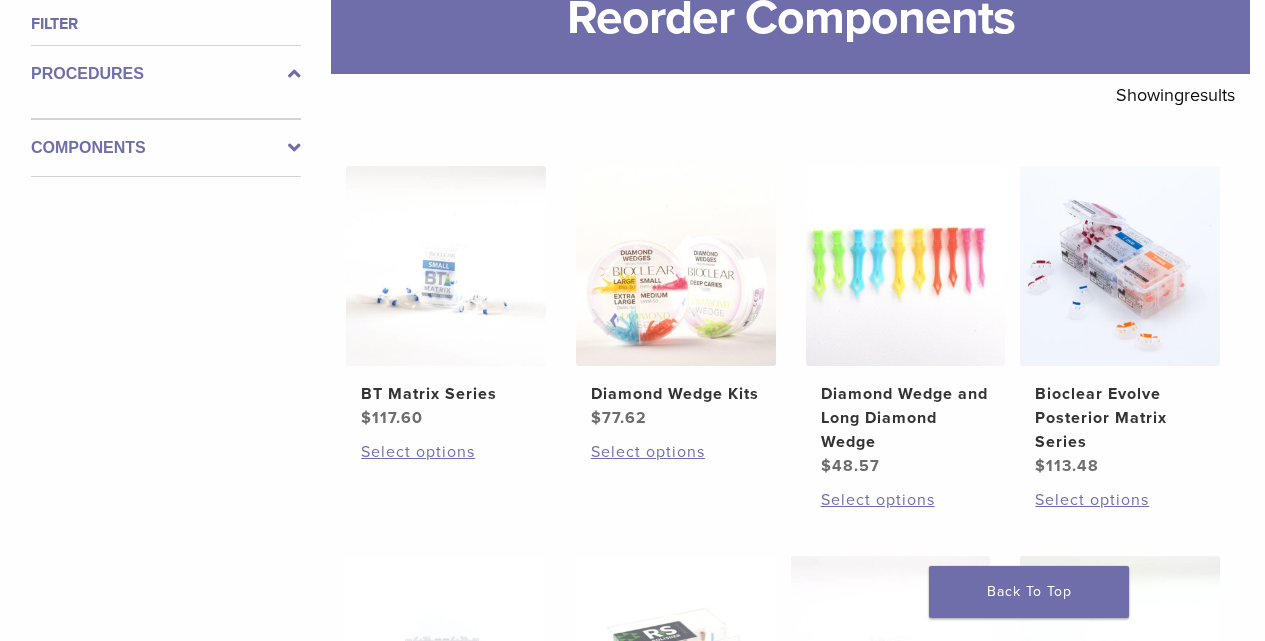 scroll, scrollTop: 800, scrollLeft: 0, axis: vertical 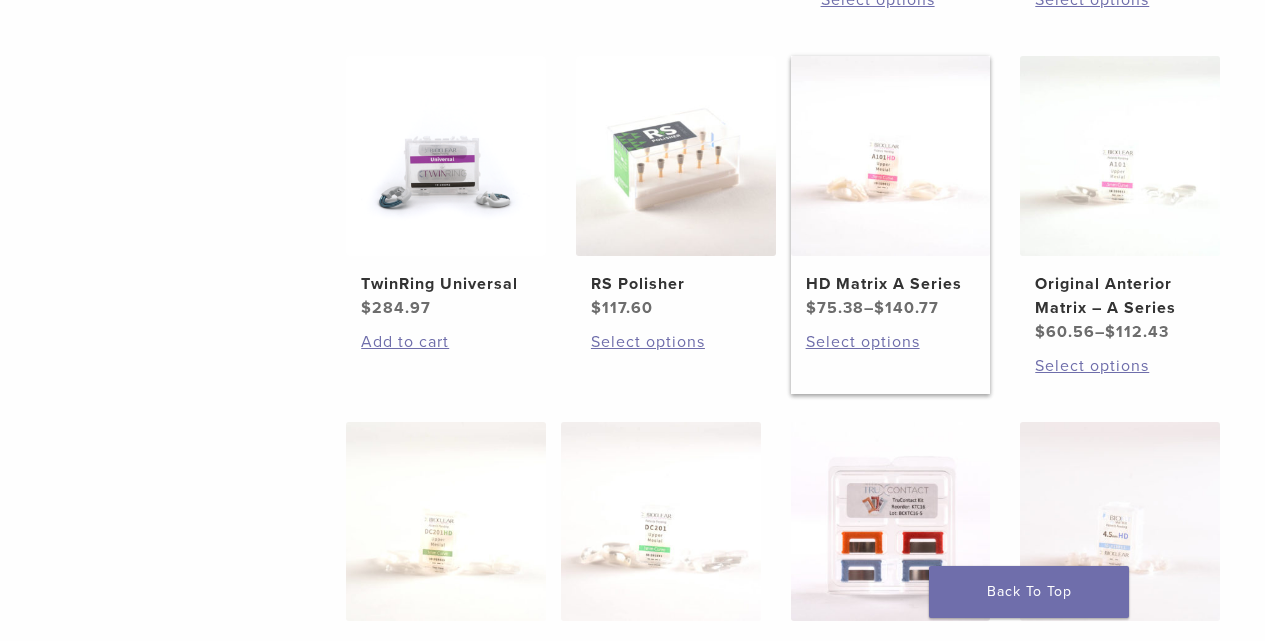 click on "$ 75.38  –  $ 140.77" at bounding box center [891, 308] 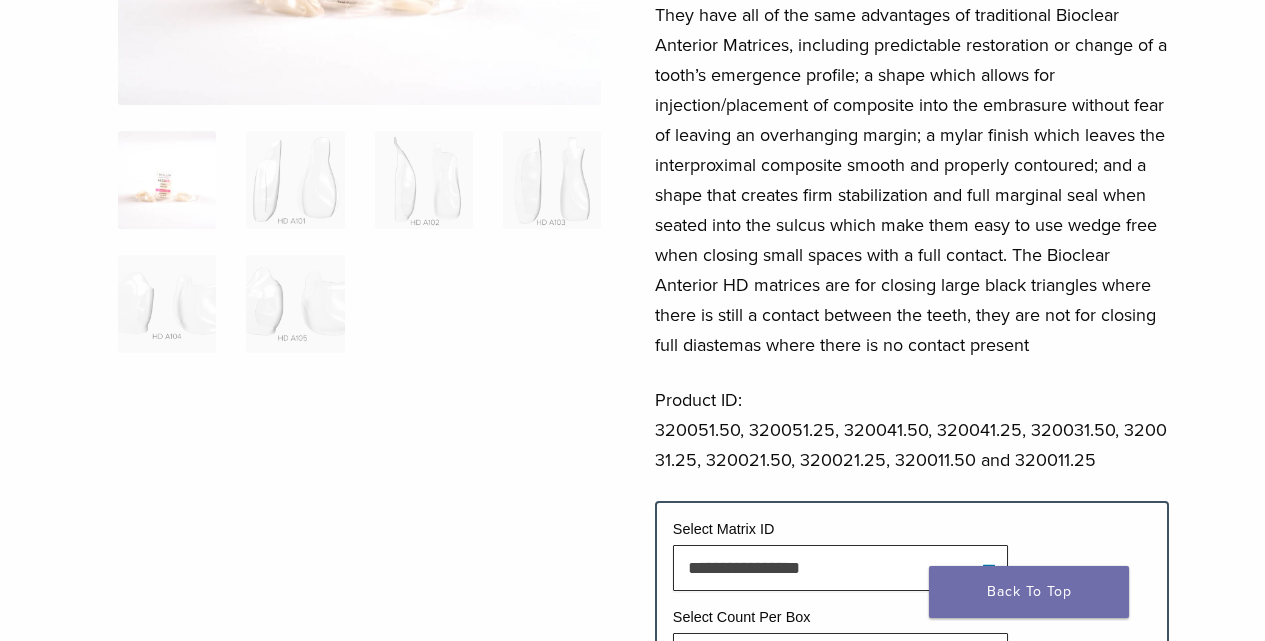 scroll, scrollTop: 700, scrollLeft: 0, axis: vertical 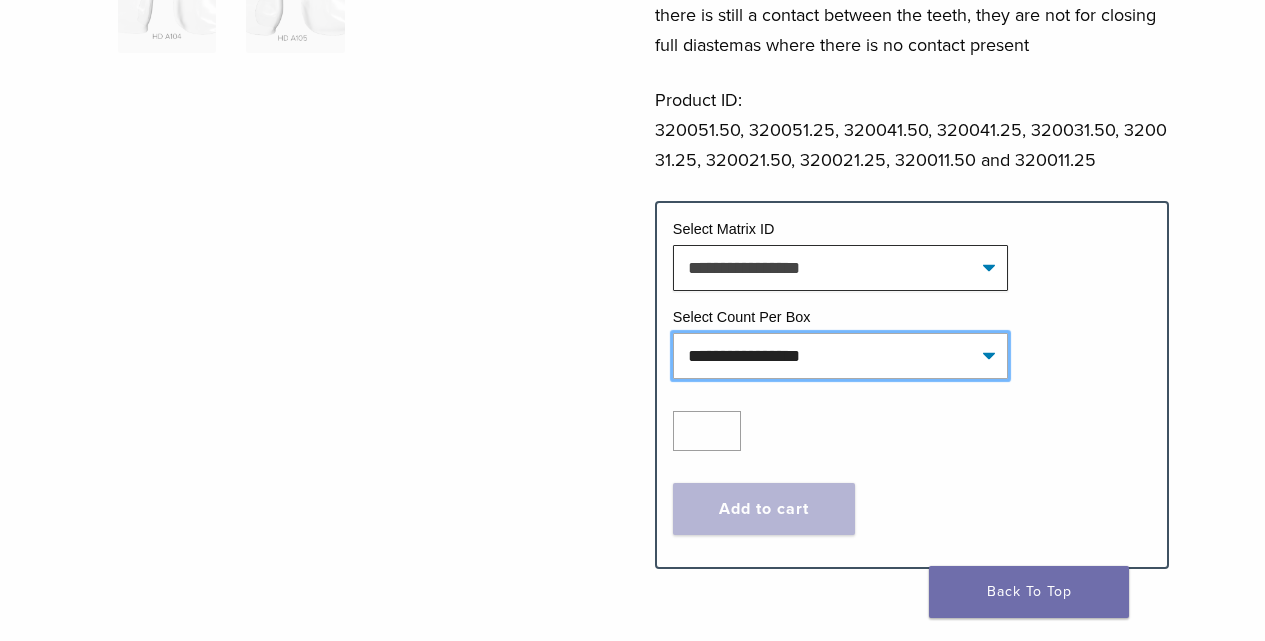 click on "**********" 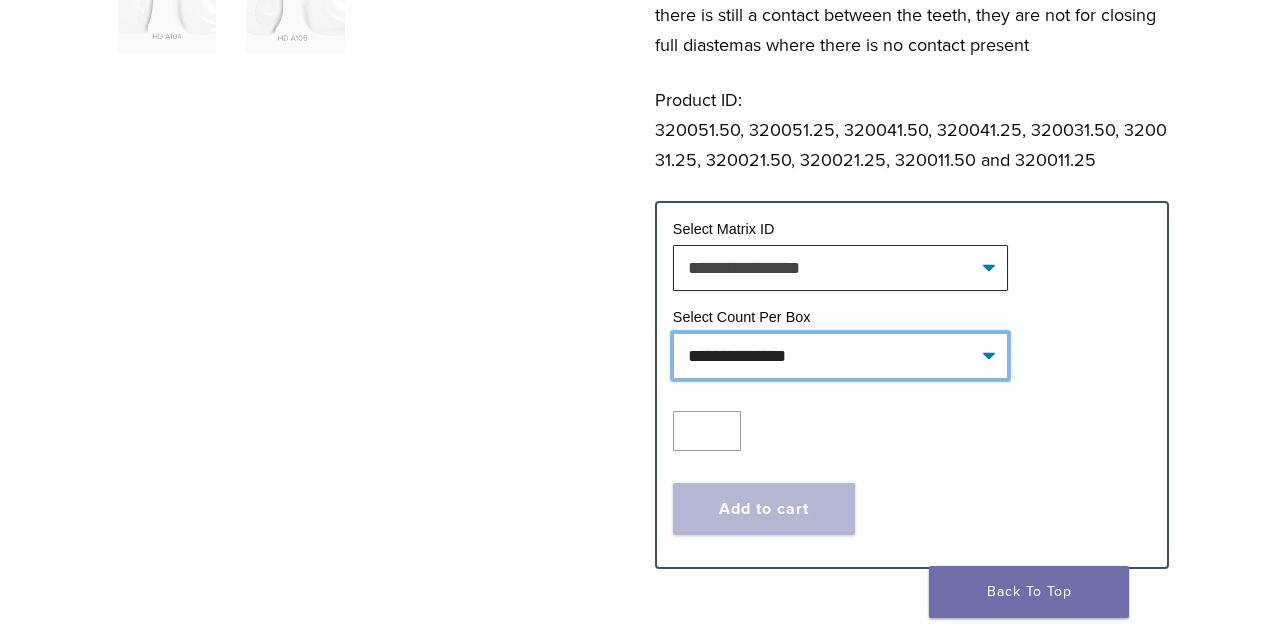 click on "**********" 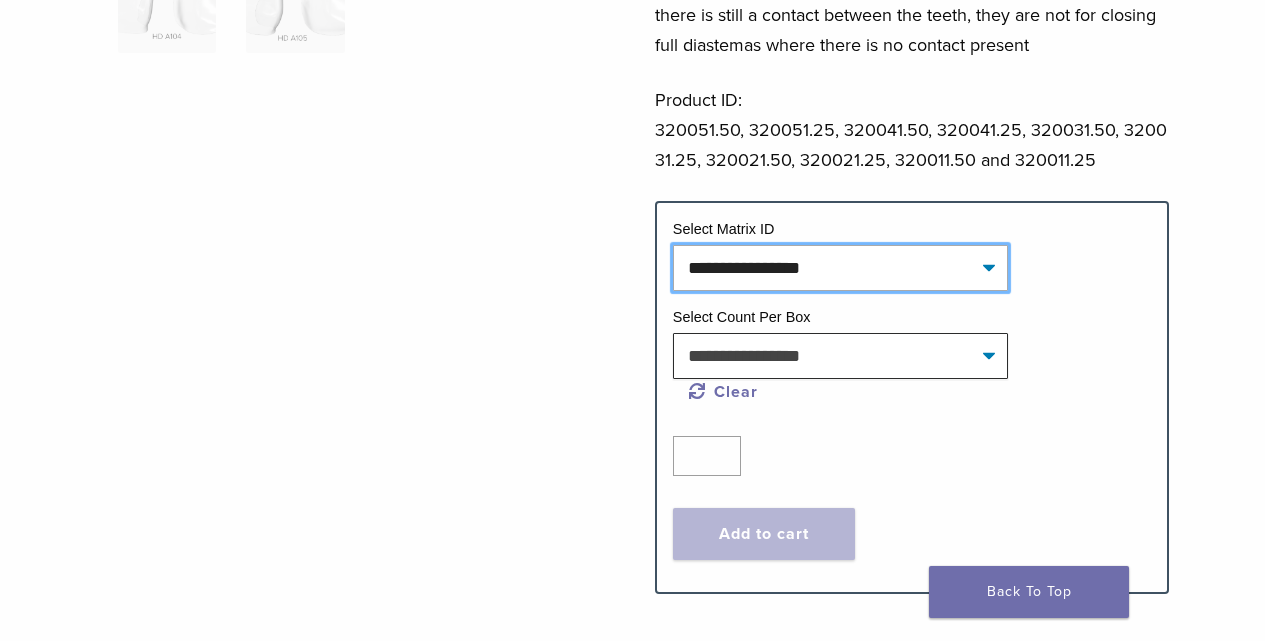 click on "**********" 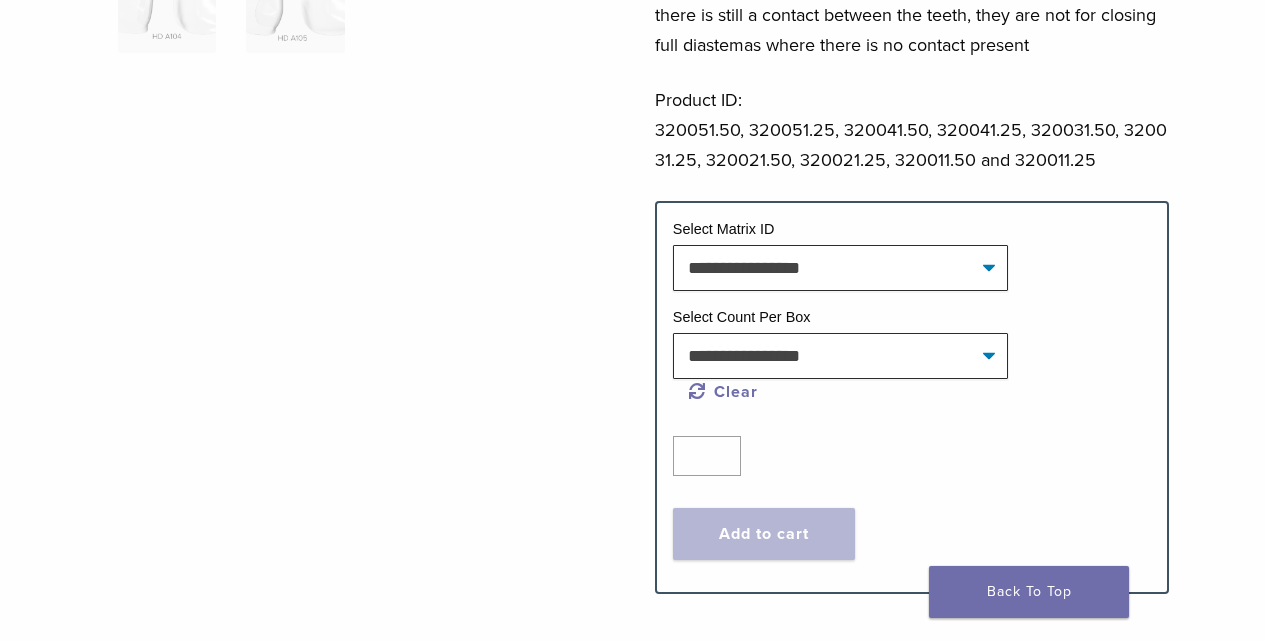 click on "**********" 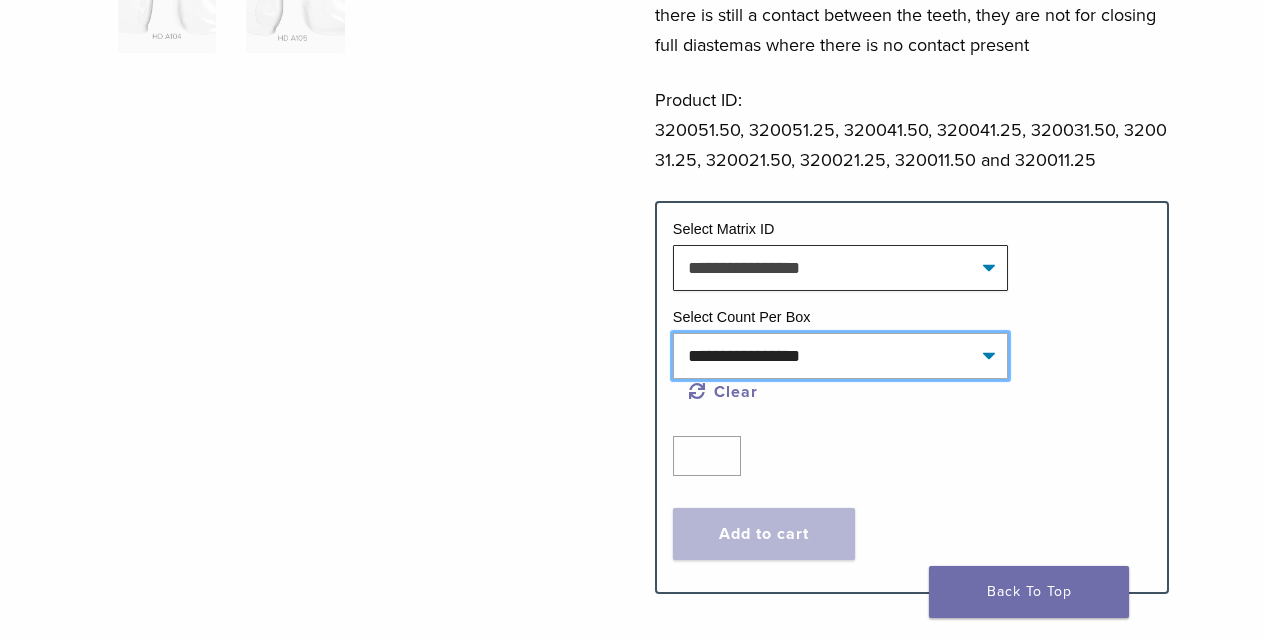 click on "**********" 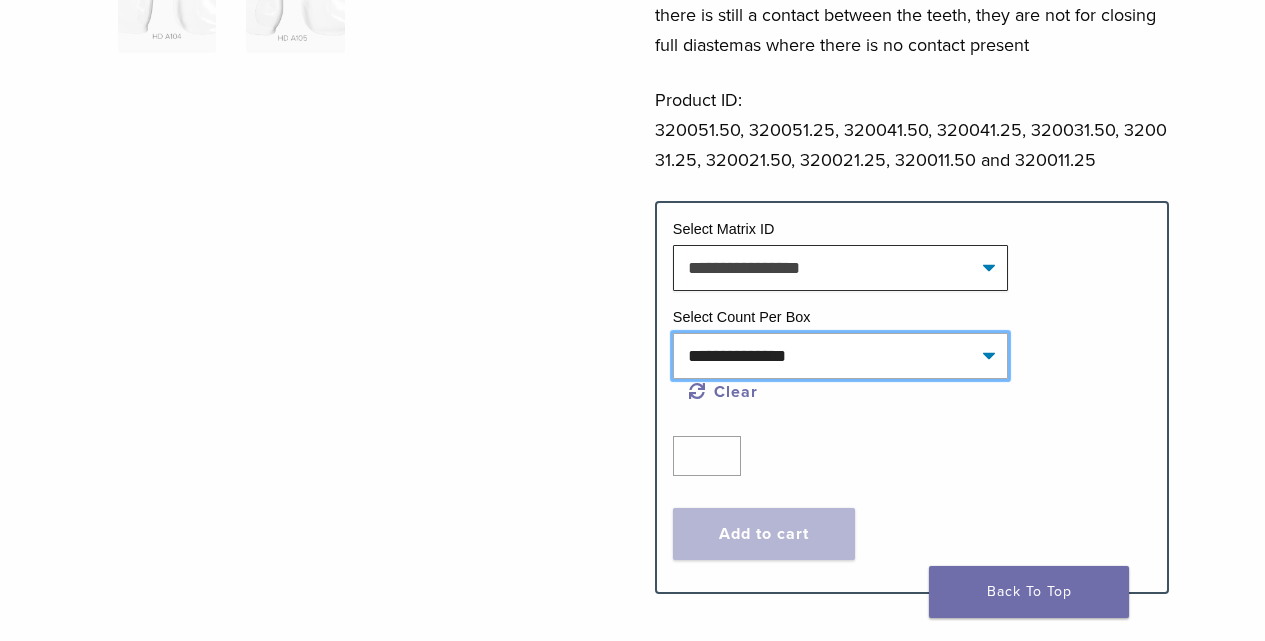 click on "**********" 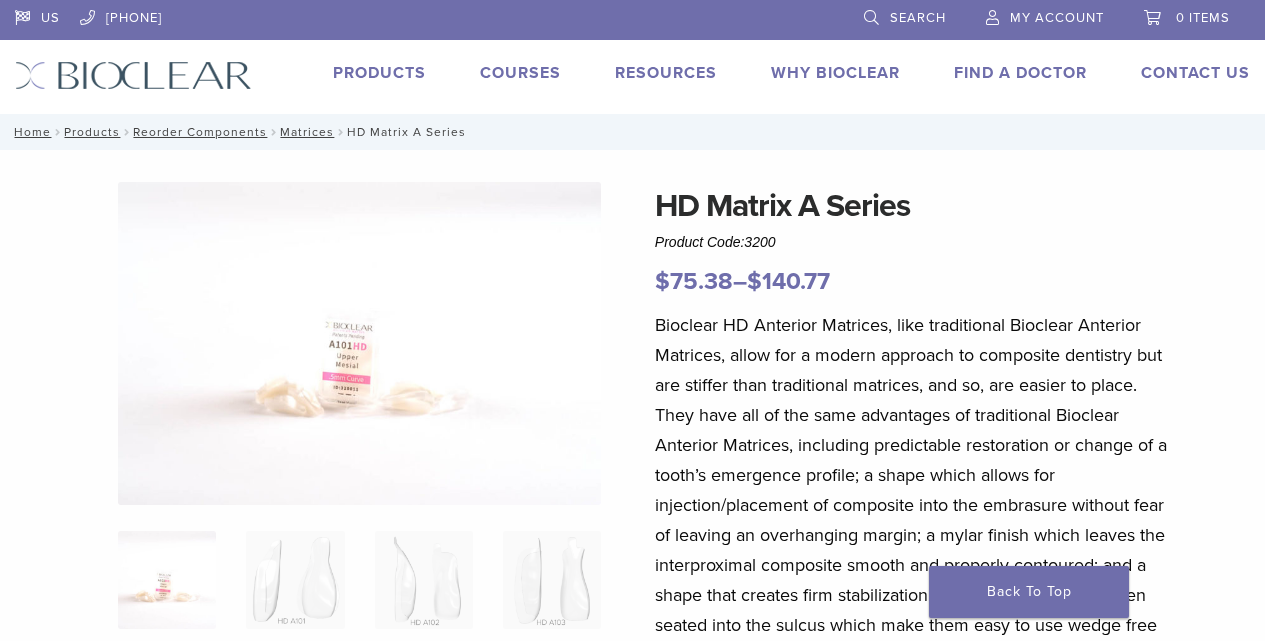 click on "Courses" at bounding box center [520, 73] 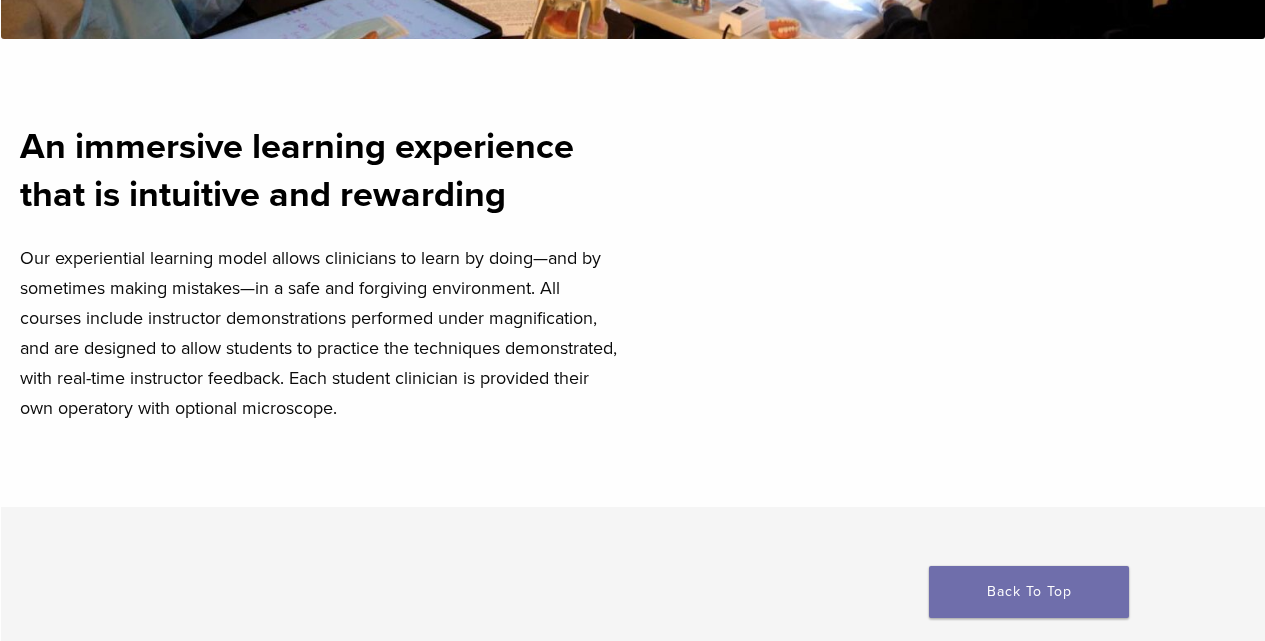 scroll, scrollTop: 0, scrollLeft: 0, axis: both 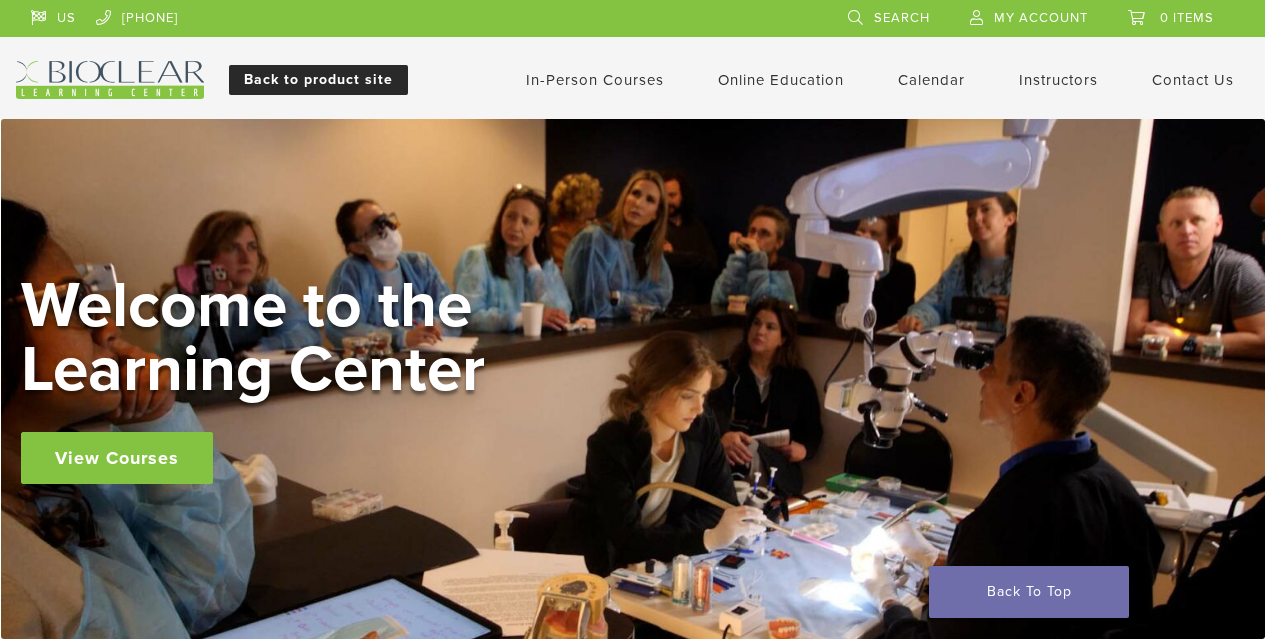 click on "Back to product site" at bounding box center [318, 80] 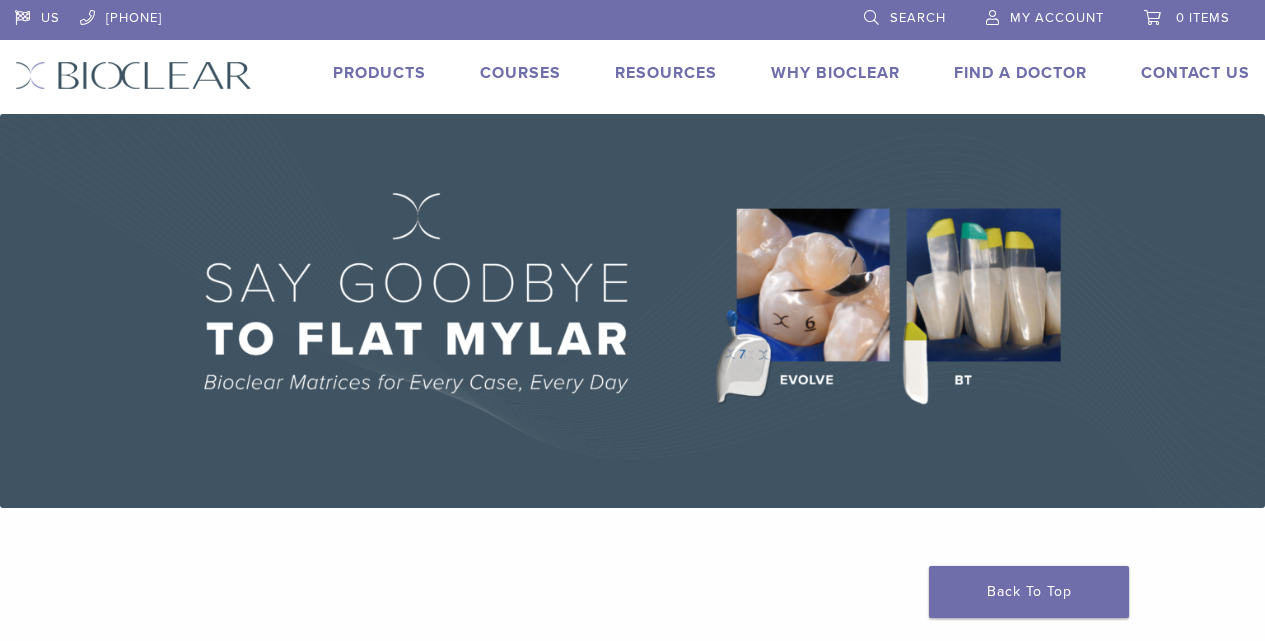scroll, scrollTop: 0, scrollLeft: 0, axis: both 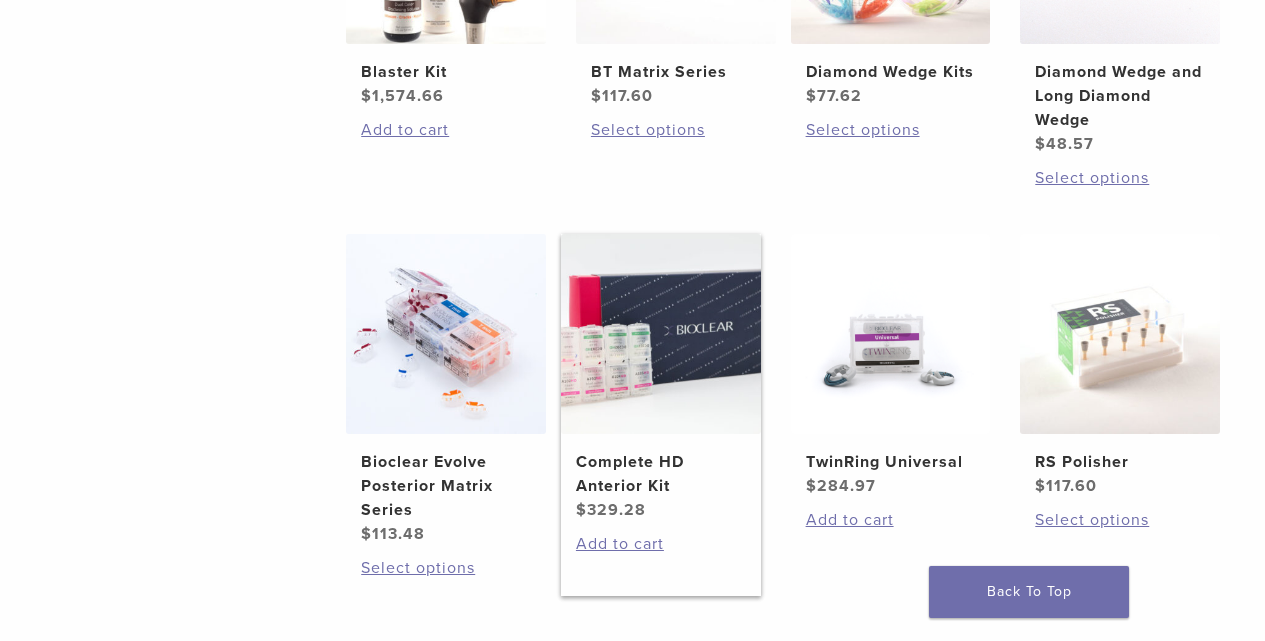 click on "Complete HD Anterior Kit" at bounding box center (661, 474) 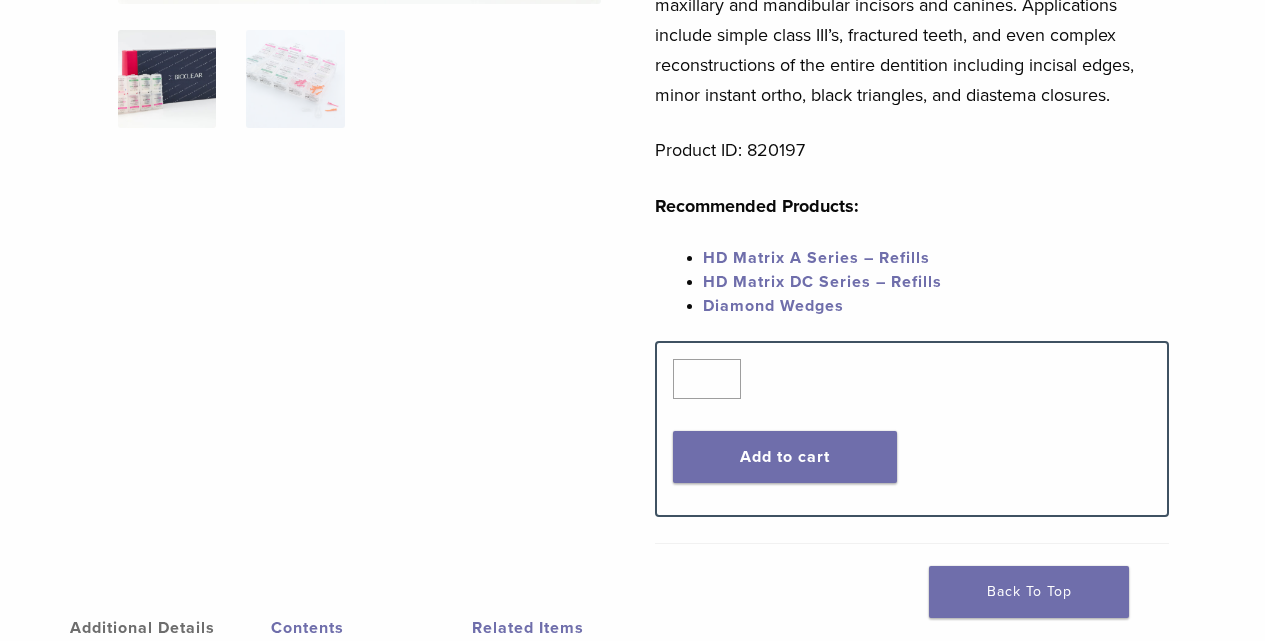 scroll, scrollTop: 600, scrollLeft: 0, axis: vertical 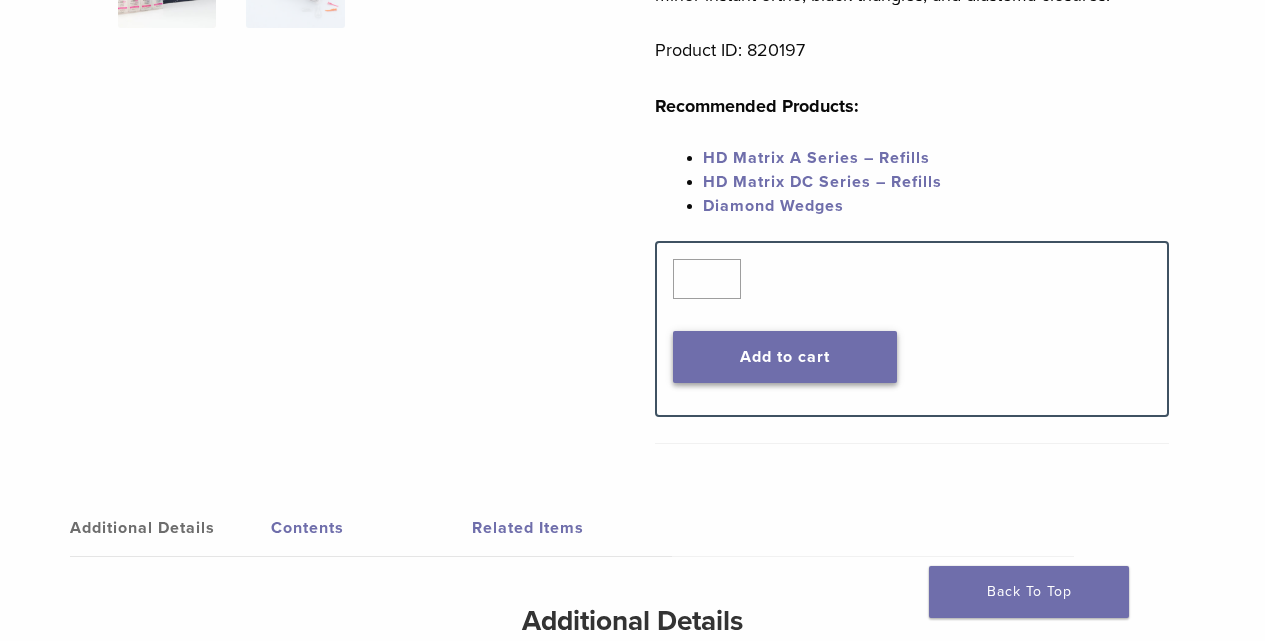 click on "Add to cart" at bounding box center [785, 357] 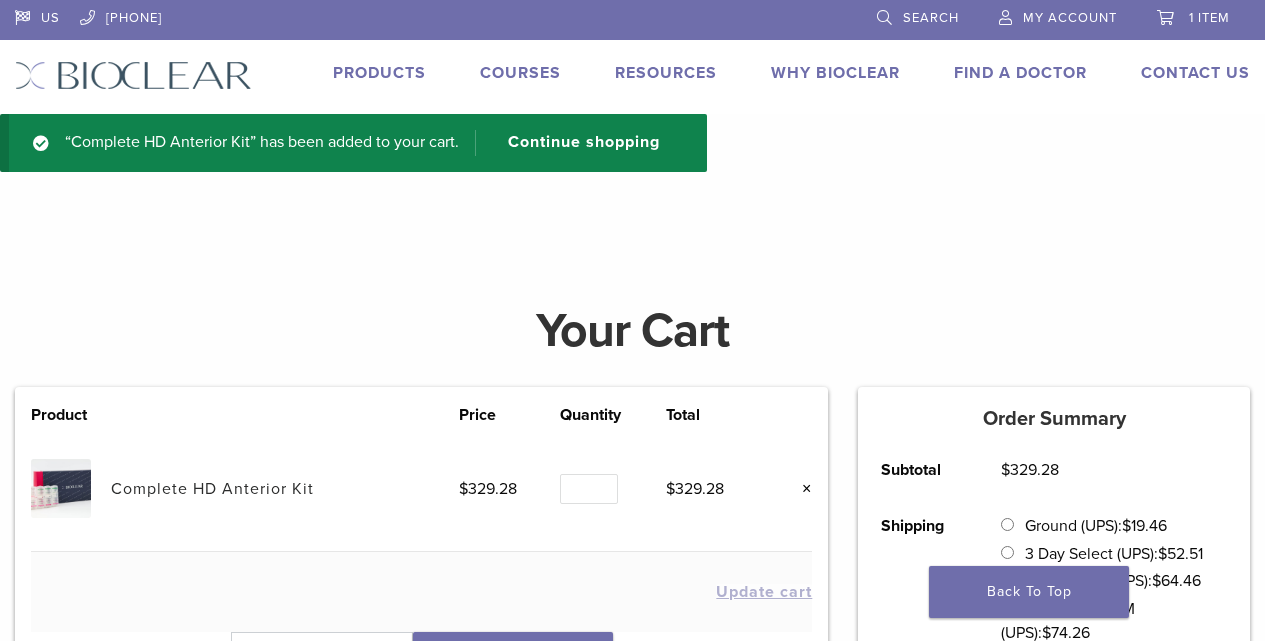 scroll, scrollTop: 0, scrollLeft: 0, axis: both 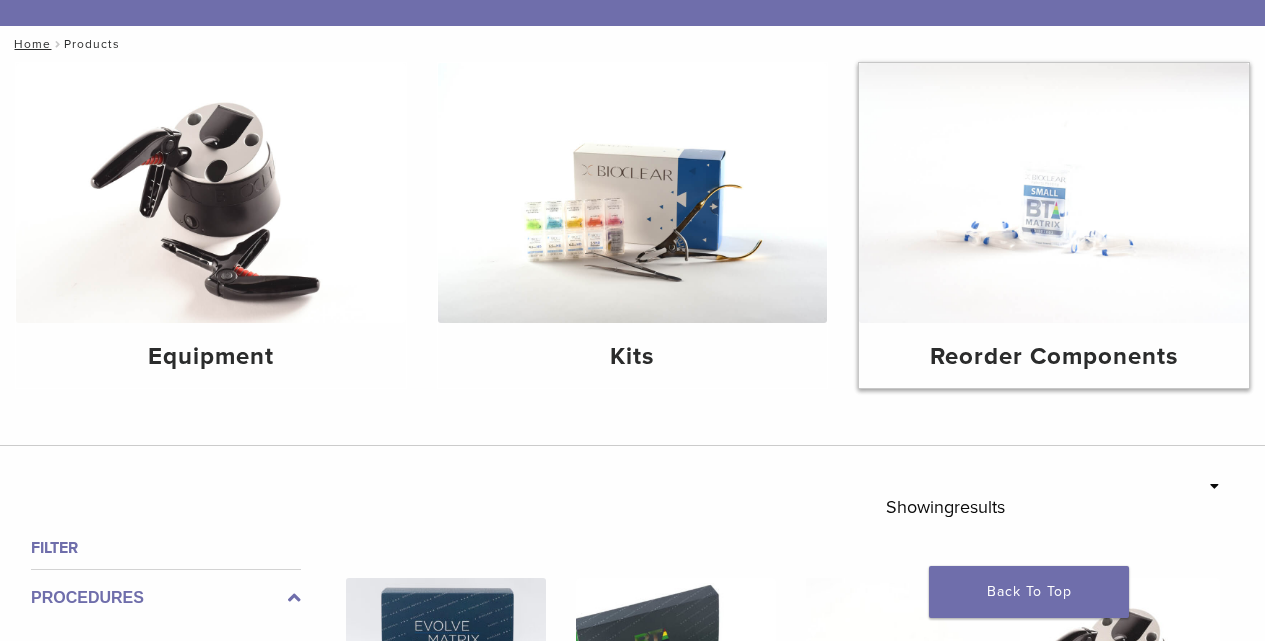 click on "Reorder Components" at bounding box center (1054, 357) 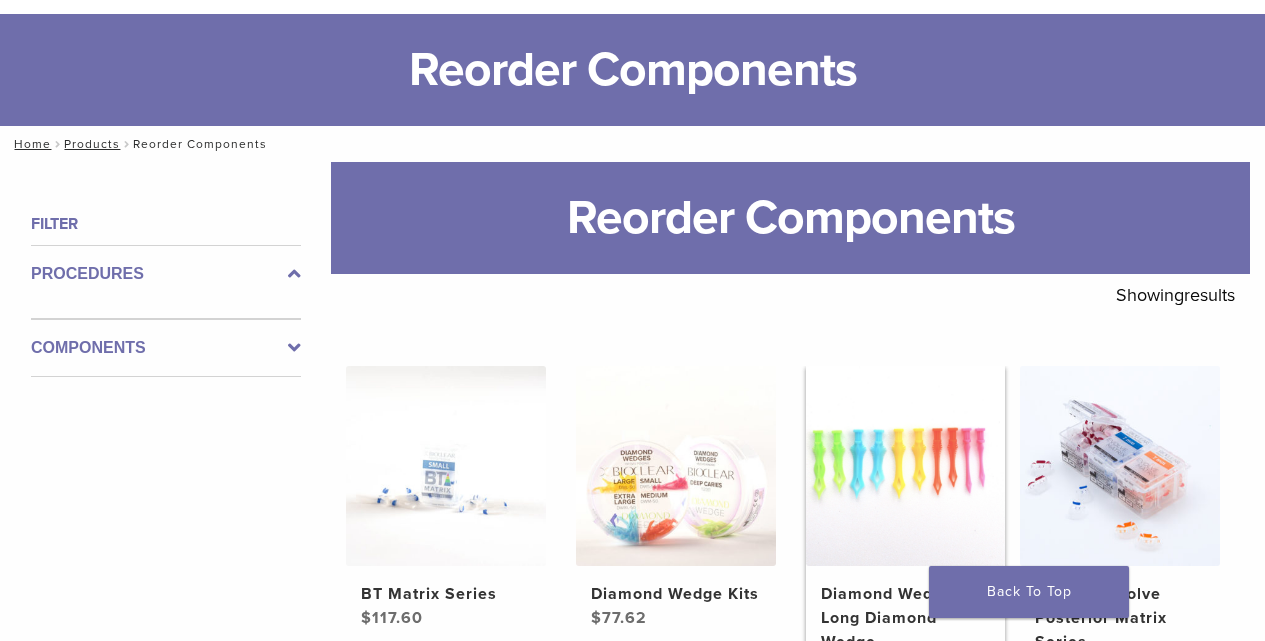 scroll, scrollTop: 400, scrollLeft: 0, axis: vertical 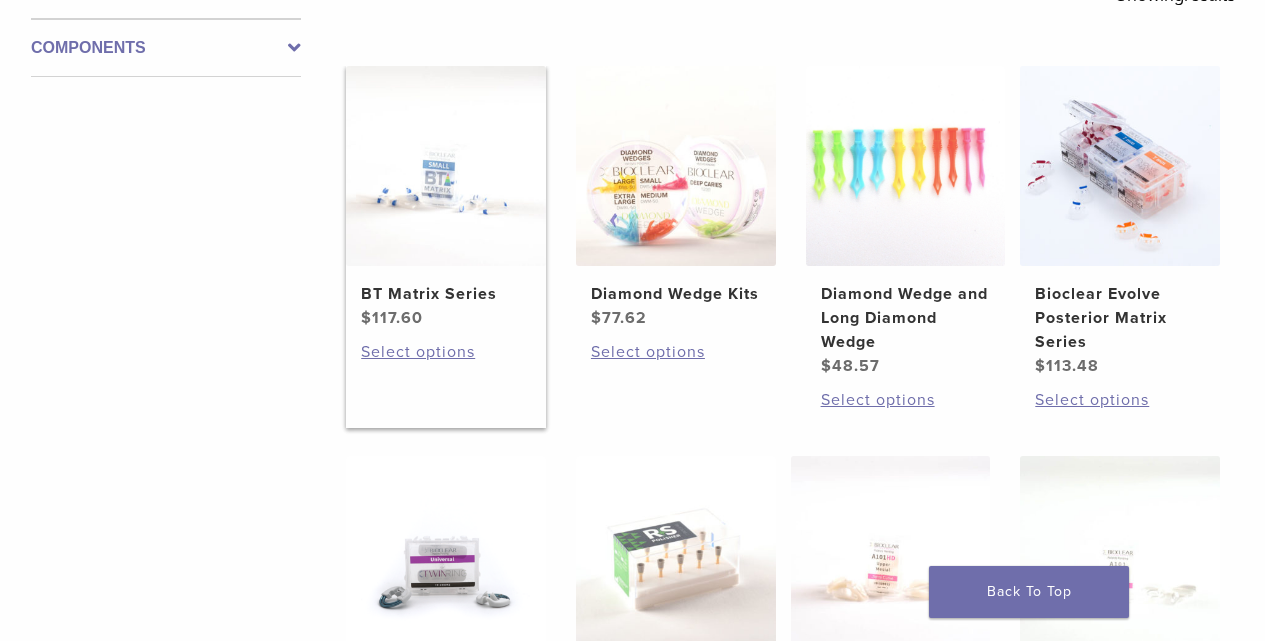 click on "BT Matrix  Series" at bounding box center (446, 294) 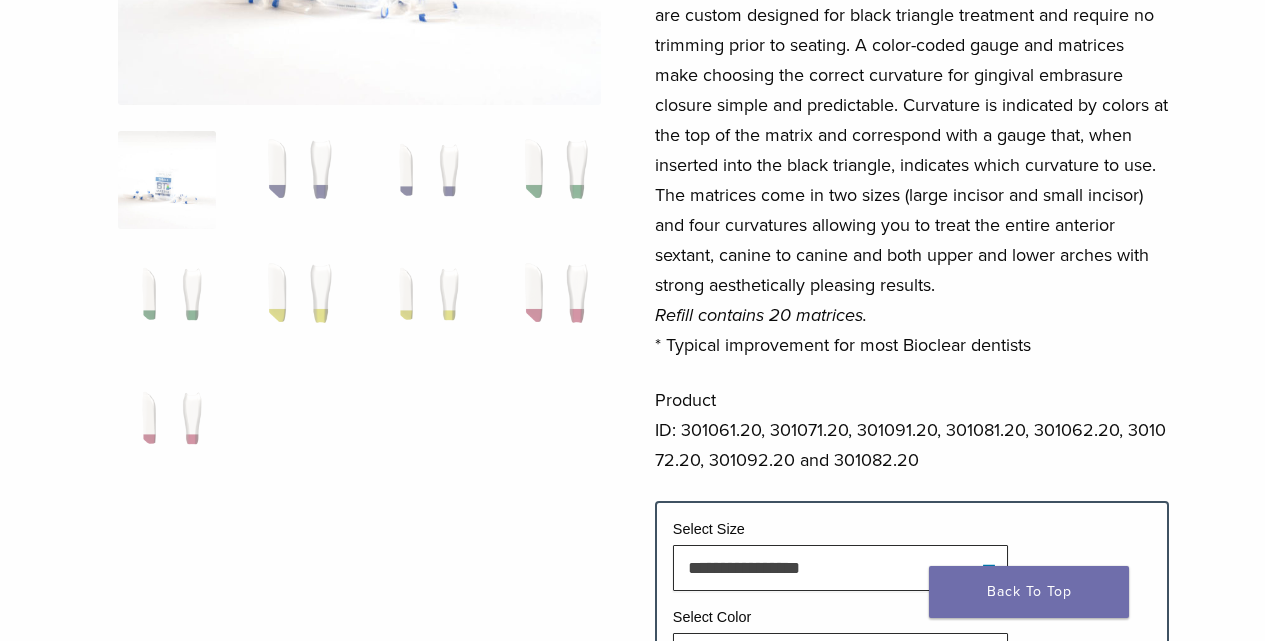 scroll, scrollTop: 600, scrollLeft: 0, axis: vertical 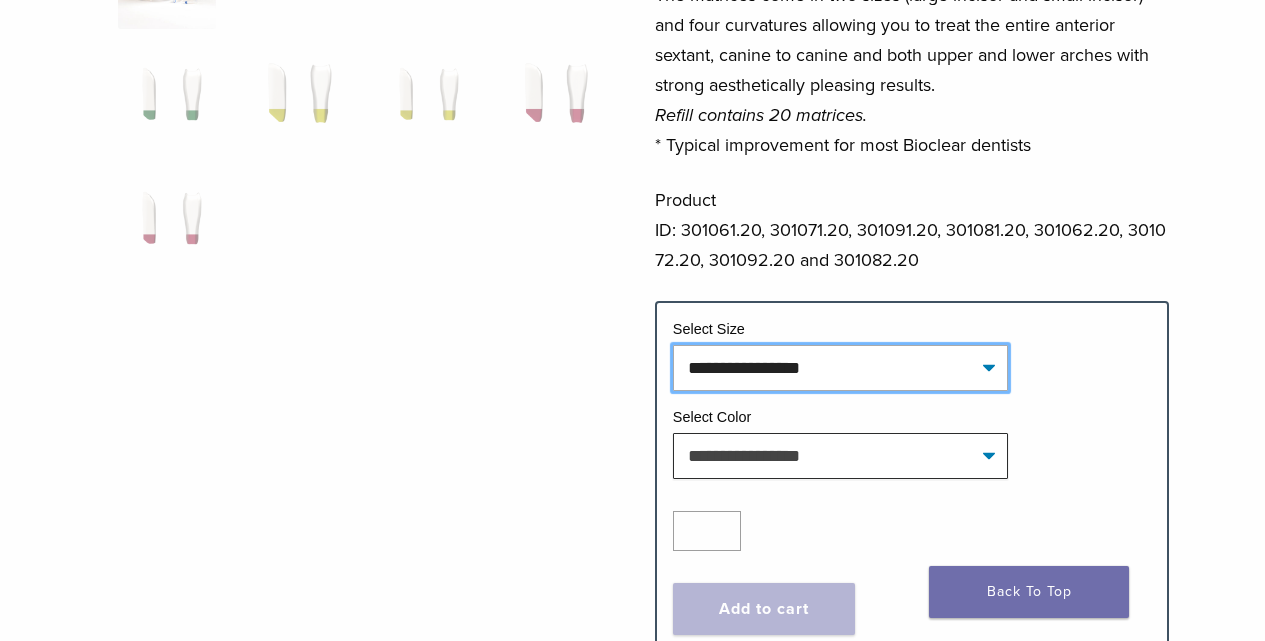 click on "**********" 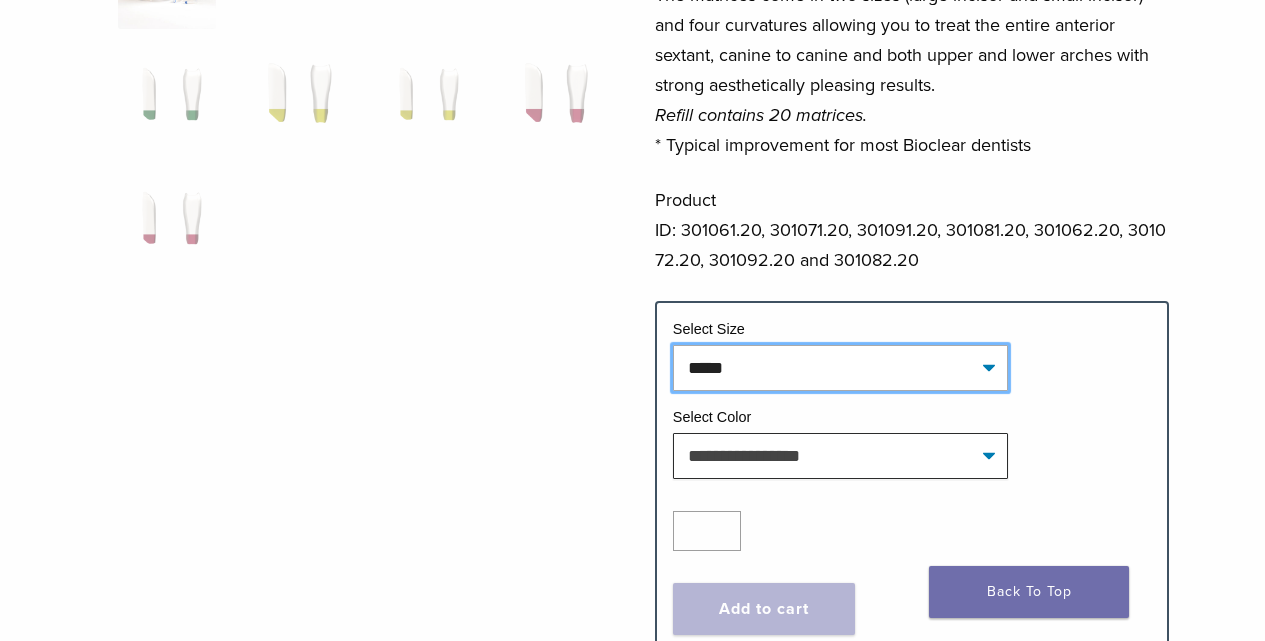click on "**********" 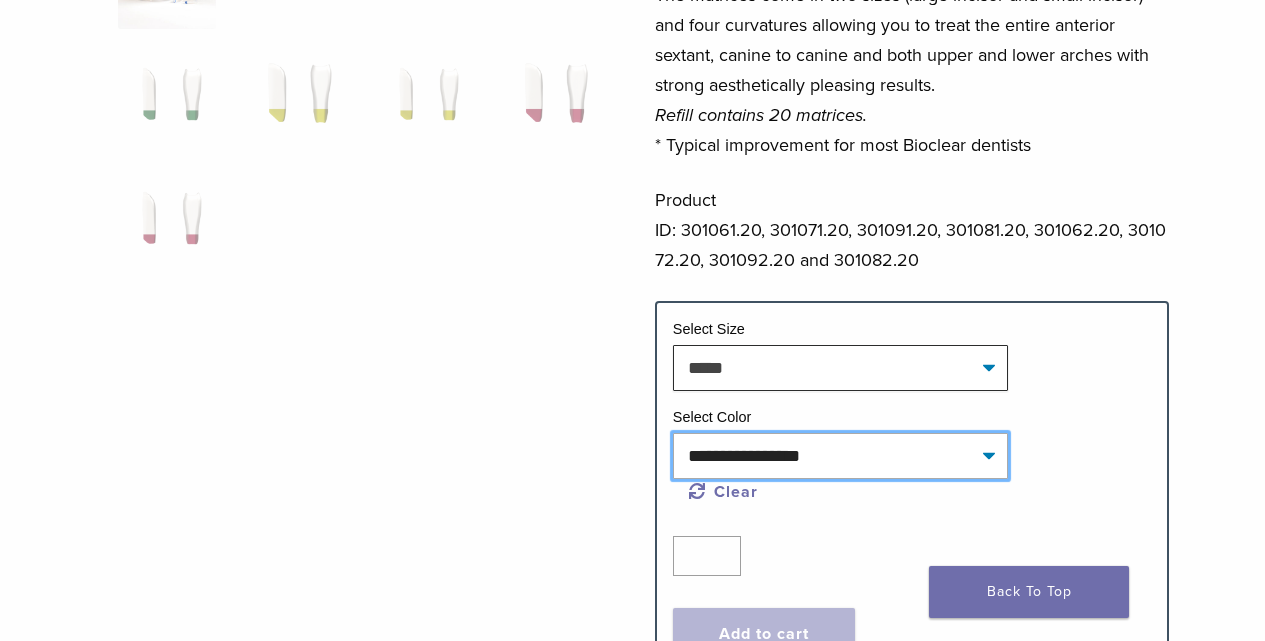 click on "**********" 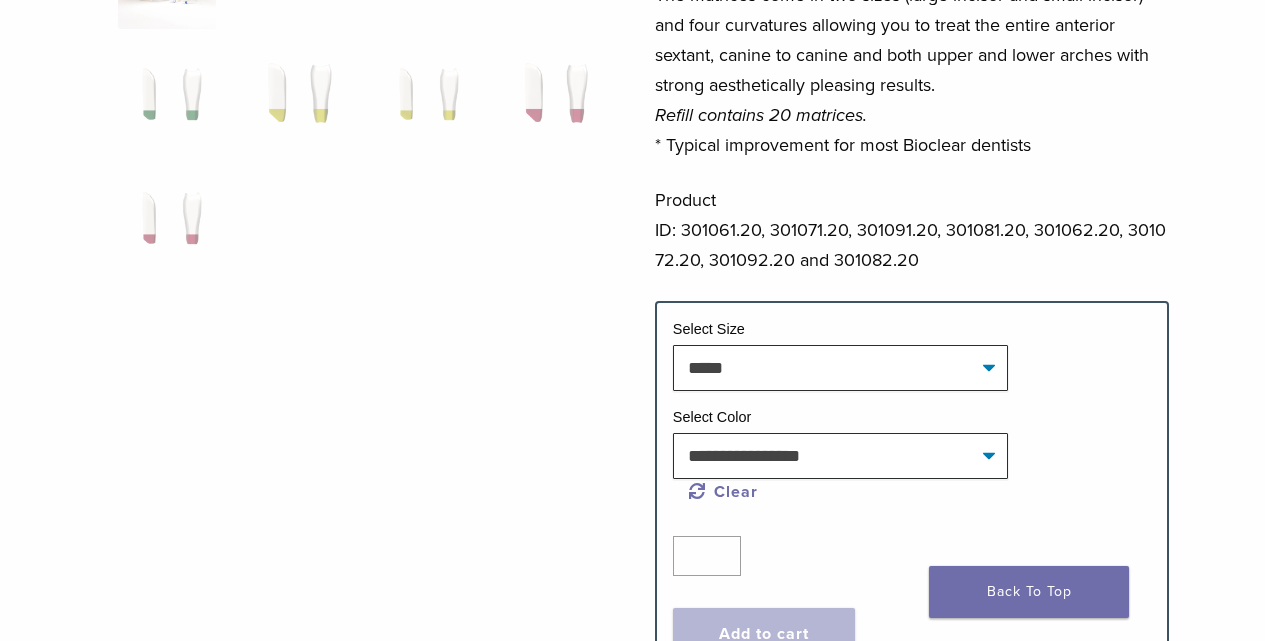 click at bounding box center (359, 121) 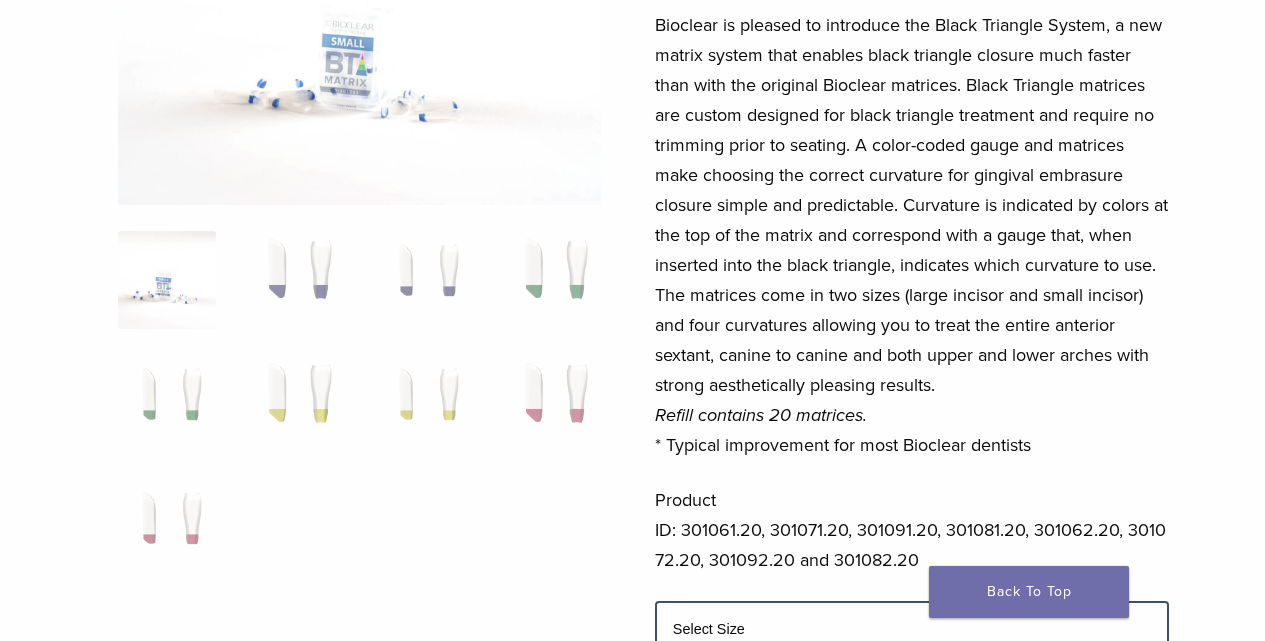 scroll, scrollTop: 0, scrollLeft: 0, axis: both 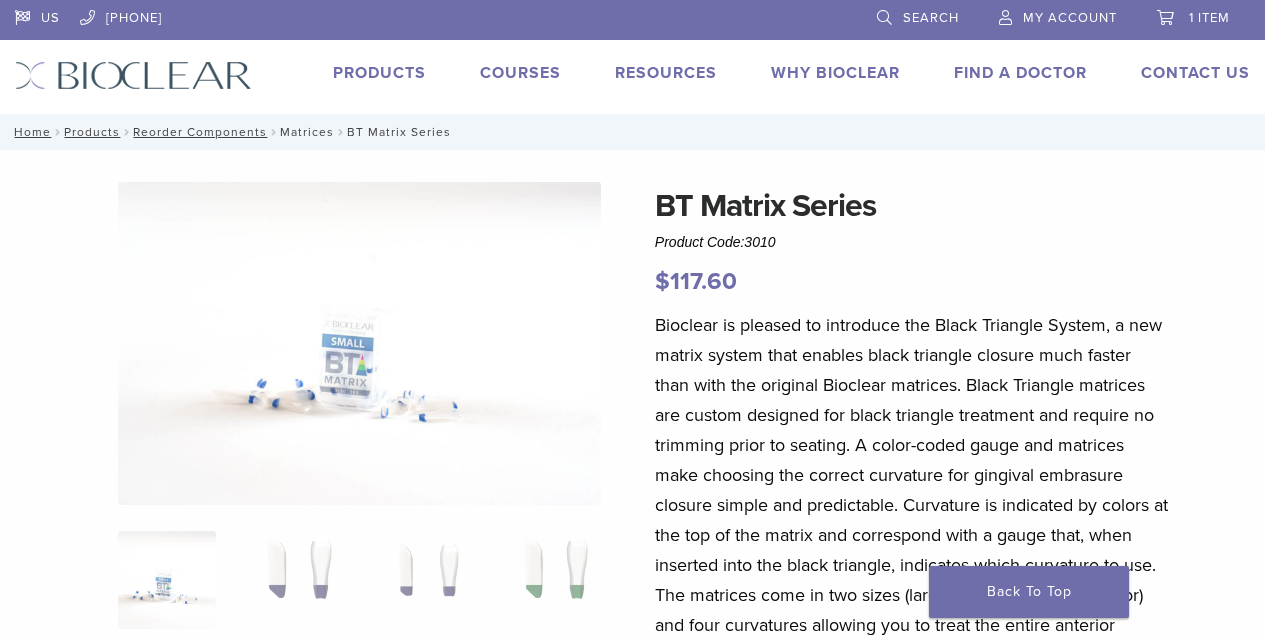 click on "Matrices" at bounding box center (307, 132) 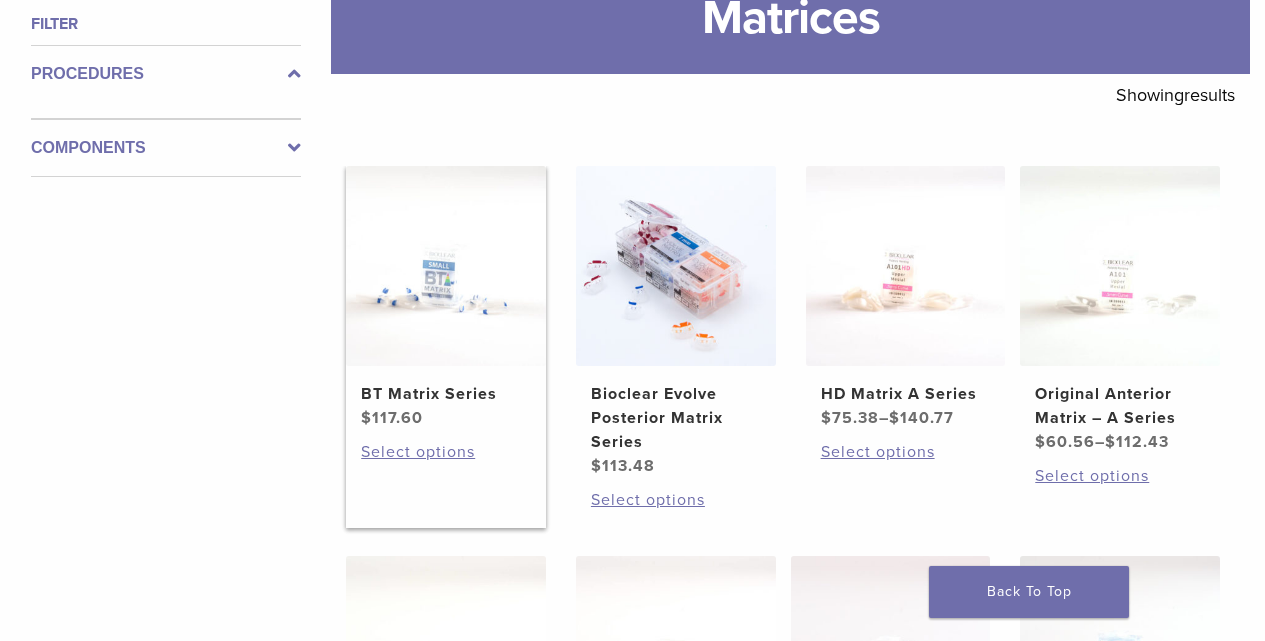 scroll, scrollTop: 0, scrollLeft: 0, axis: both 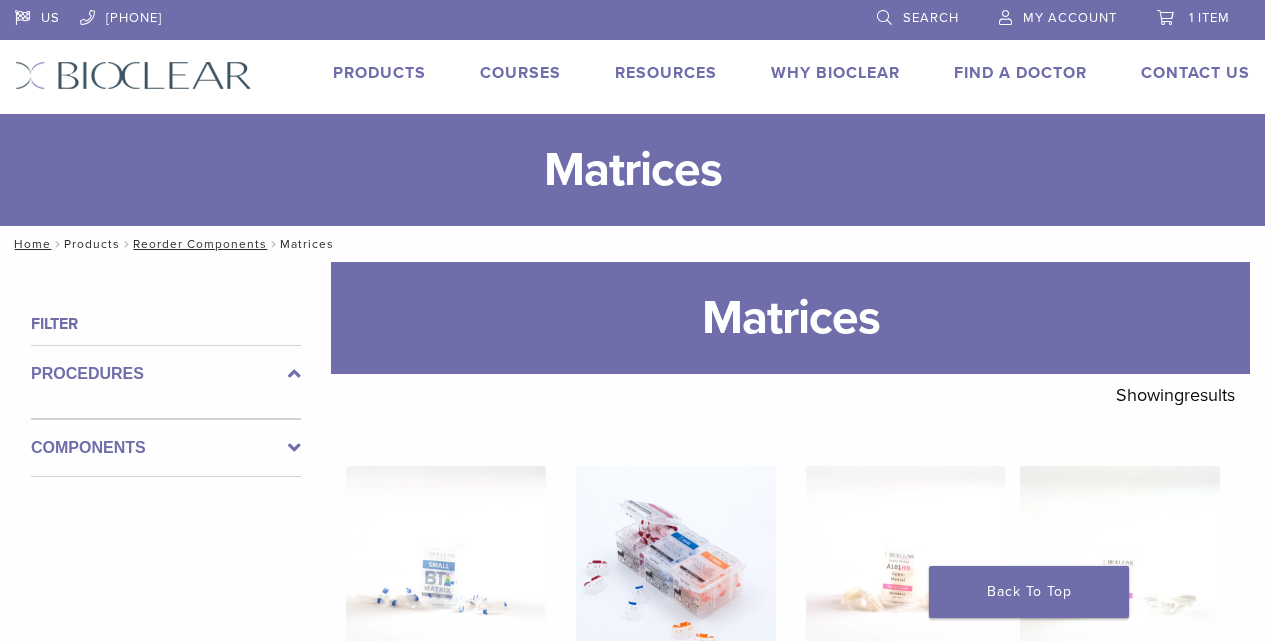 click on "Products" at bounding box center [92, 244] 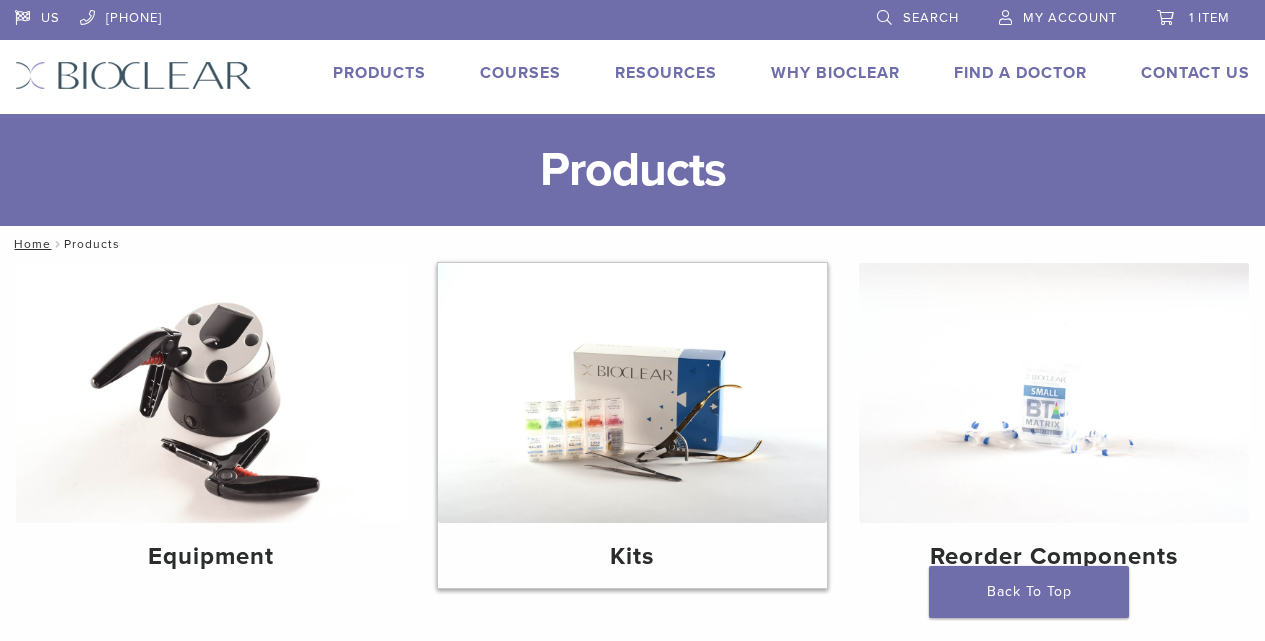 scroll, scrollTop: 200, scrollLeft: 0, axis: vertical 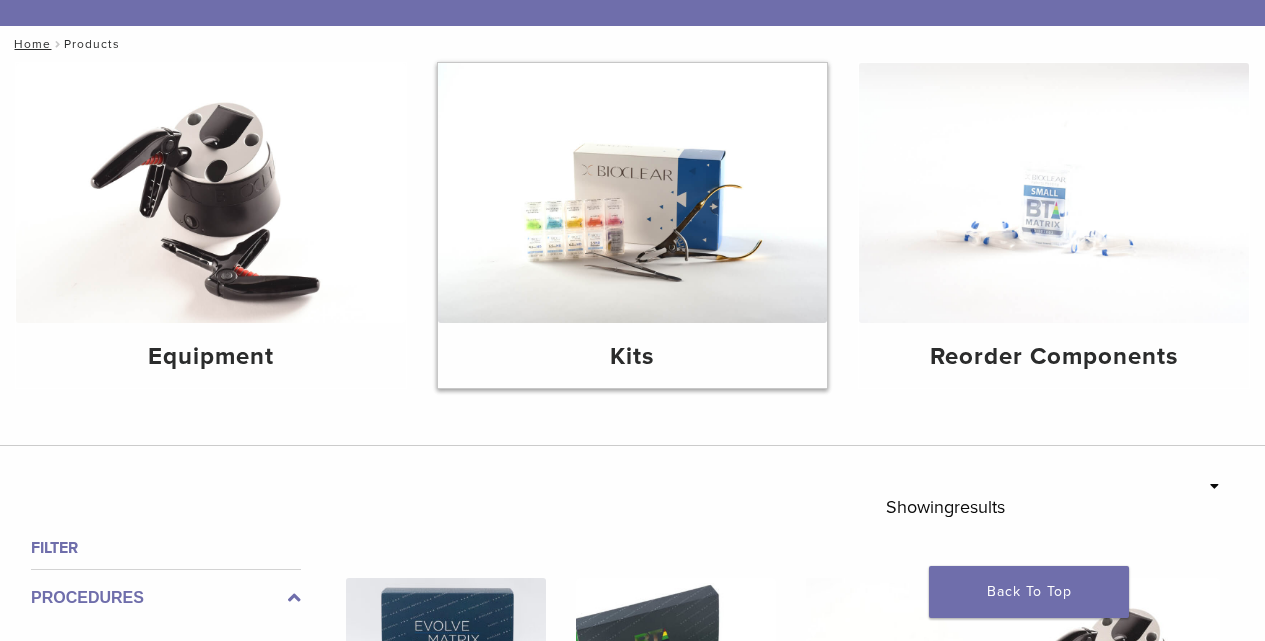 click on "Kits" at bounding box center (633, 355) 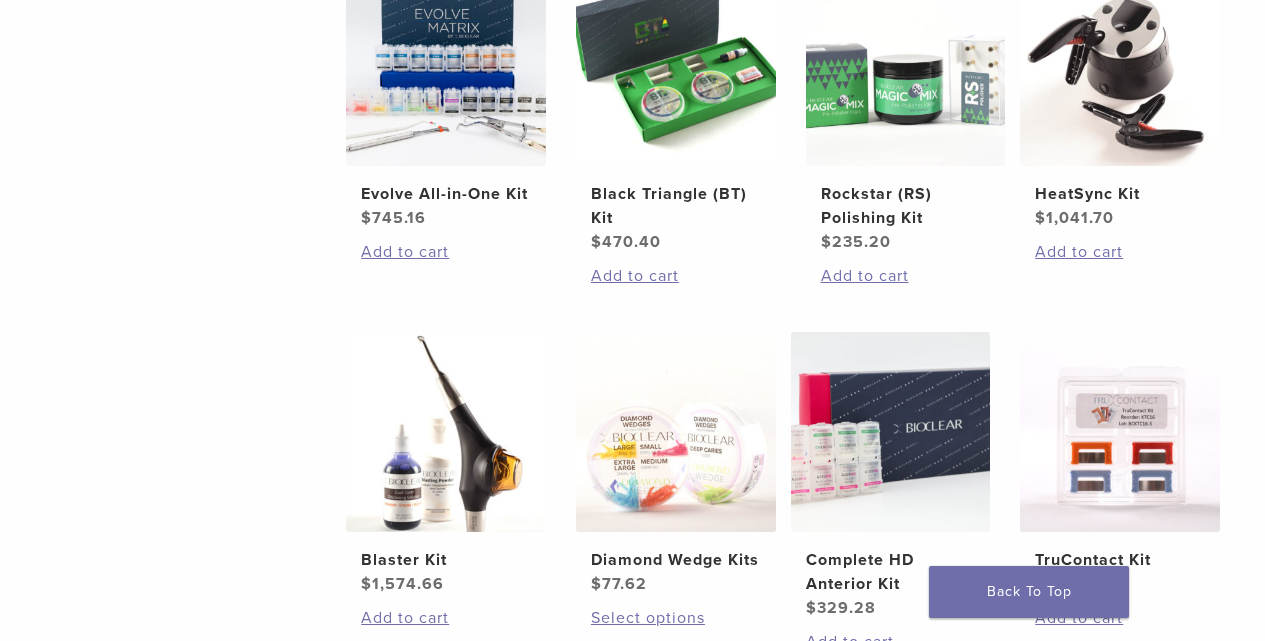 scroll, scrollTop: 400, scrollLeft: 0, axis: vertical 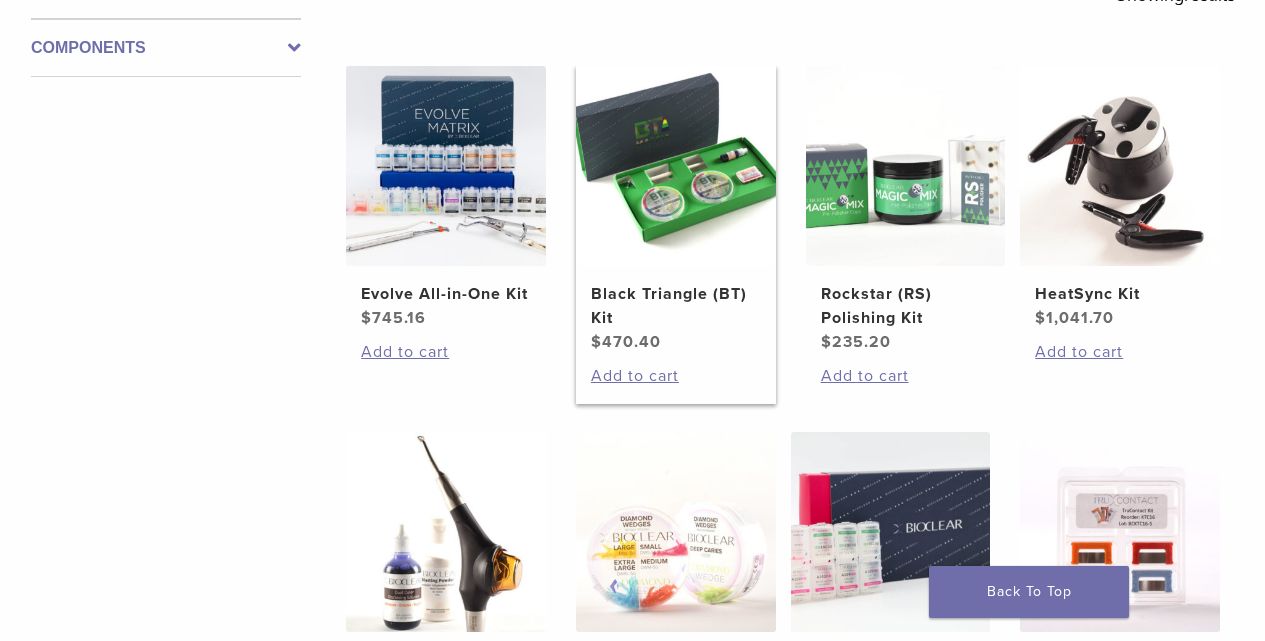 click on "Black Triangle (BT) Kit" at bounding box center (676, 306) 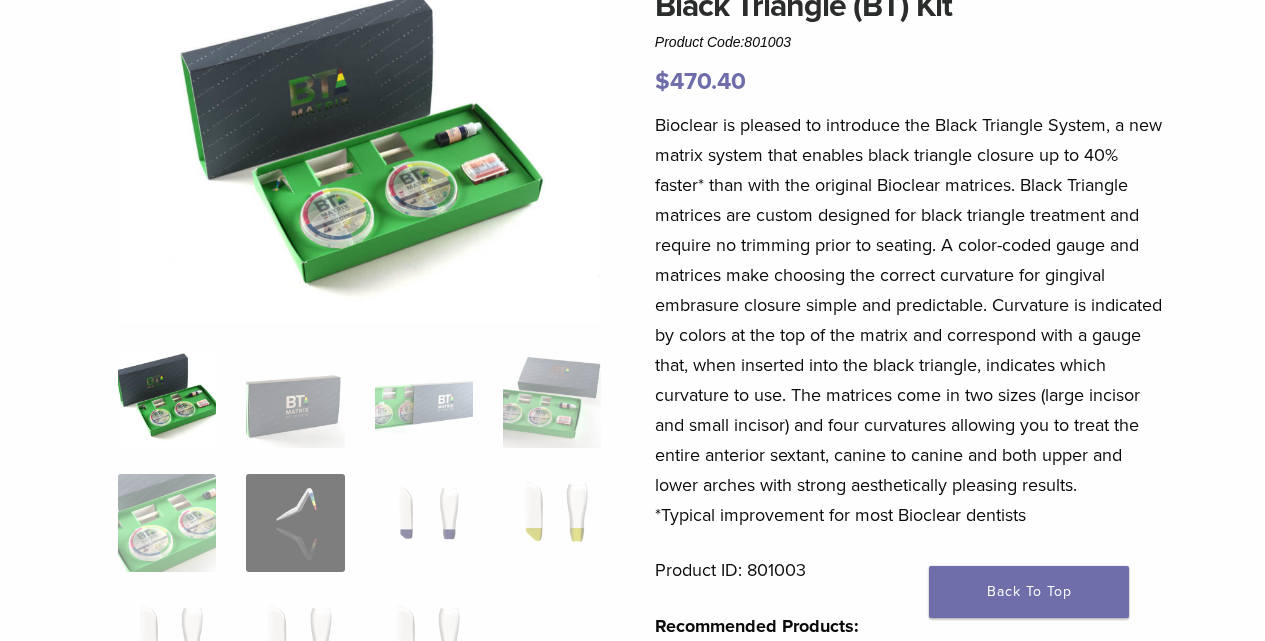 scroll, scrollTop: 700, scrollLeft: 0, axis: vertical 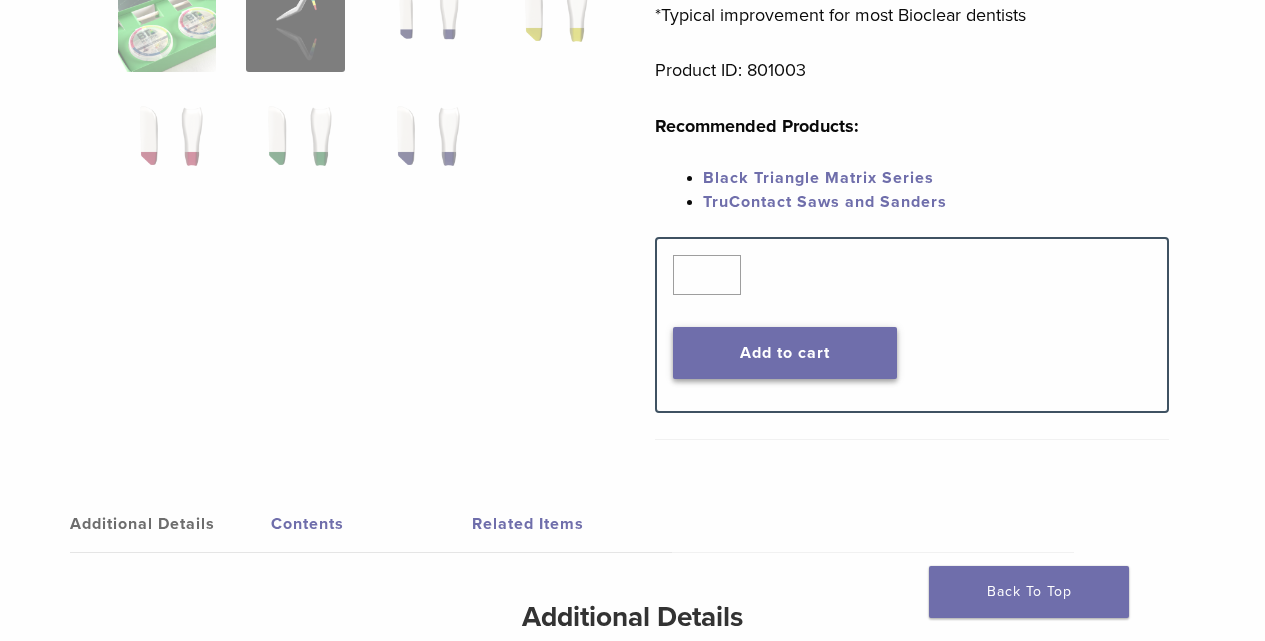click on "Add to cart" at bounding box center [785, 353] 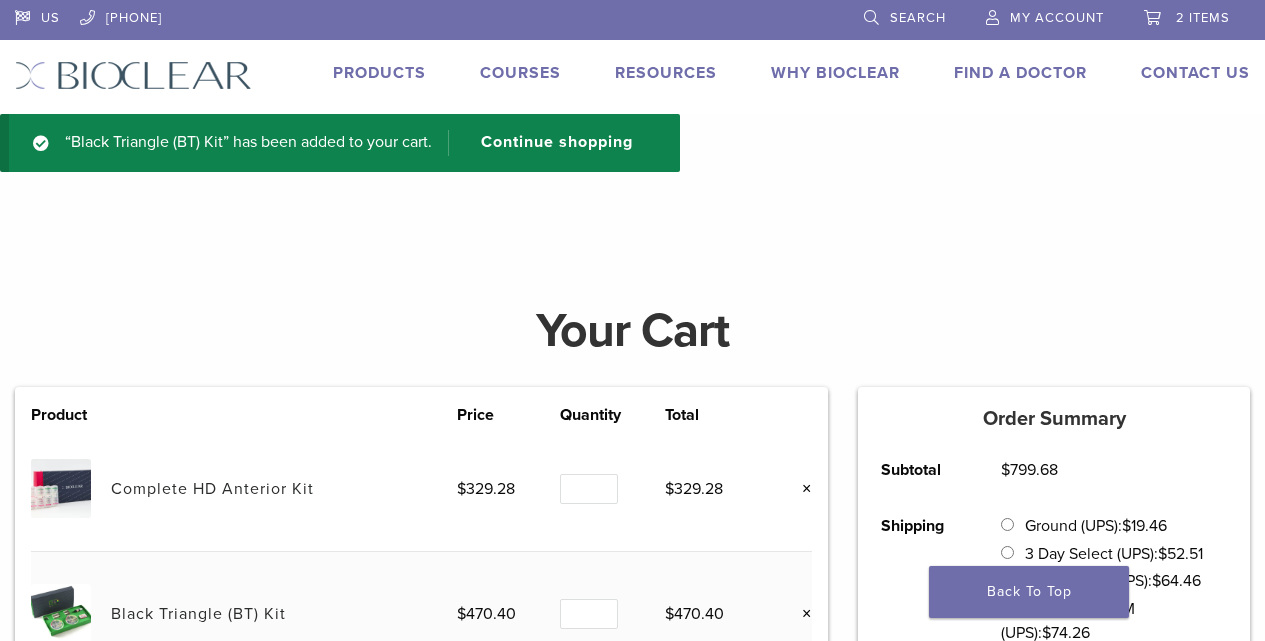 scroll, scrollTop: 0, scrollLeft: 0, axis: both 